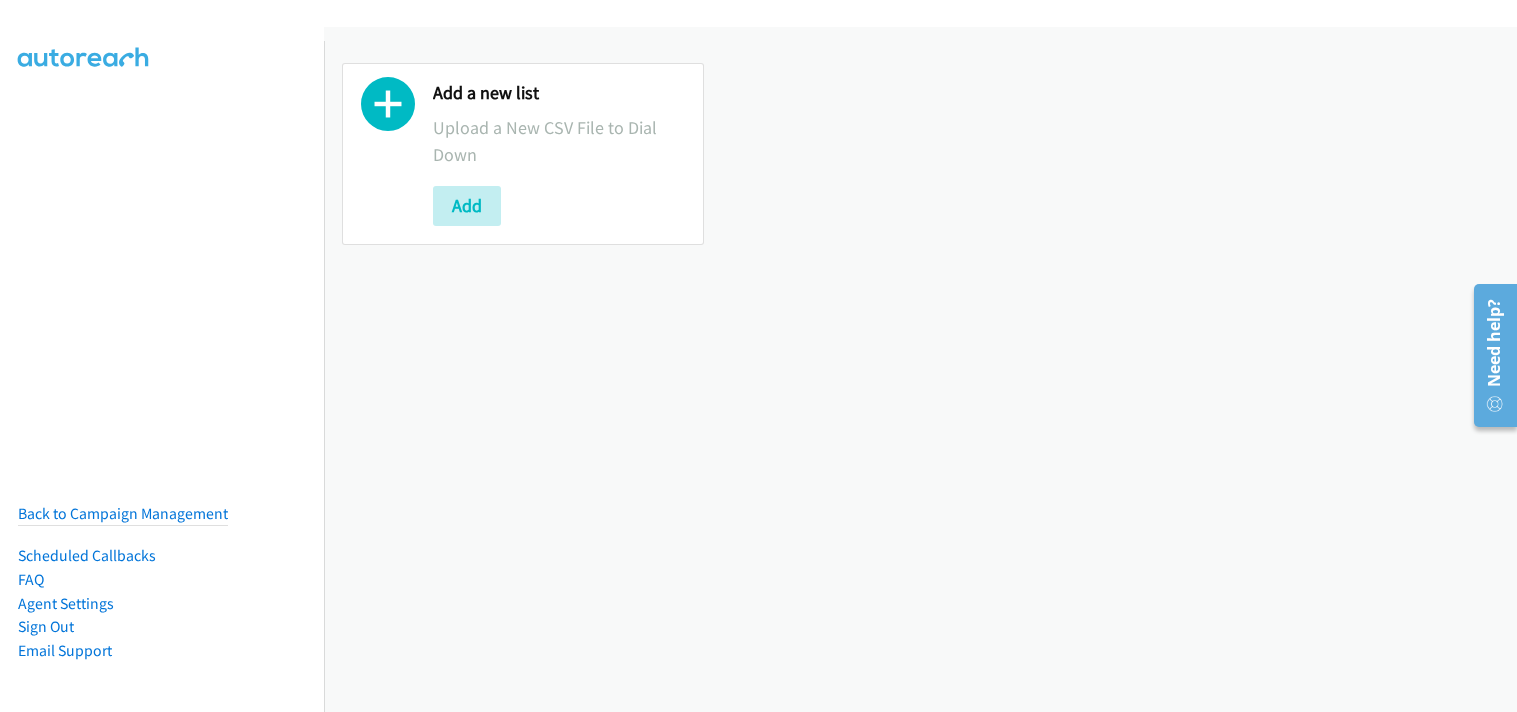 scroll, scrollTop: 0, scrollLeft: 0, axis: both 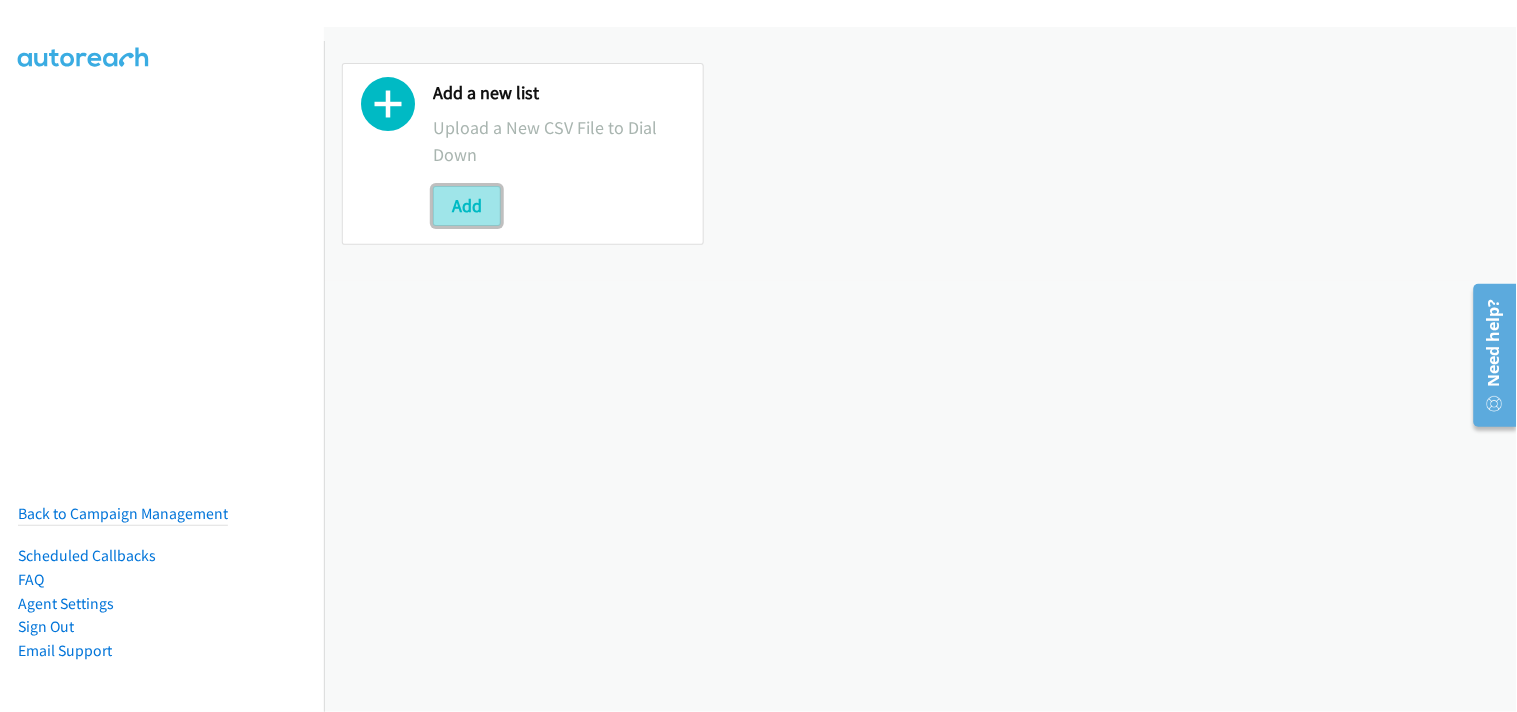 click on "Add" at bounding box center (467, 206) 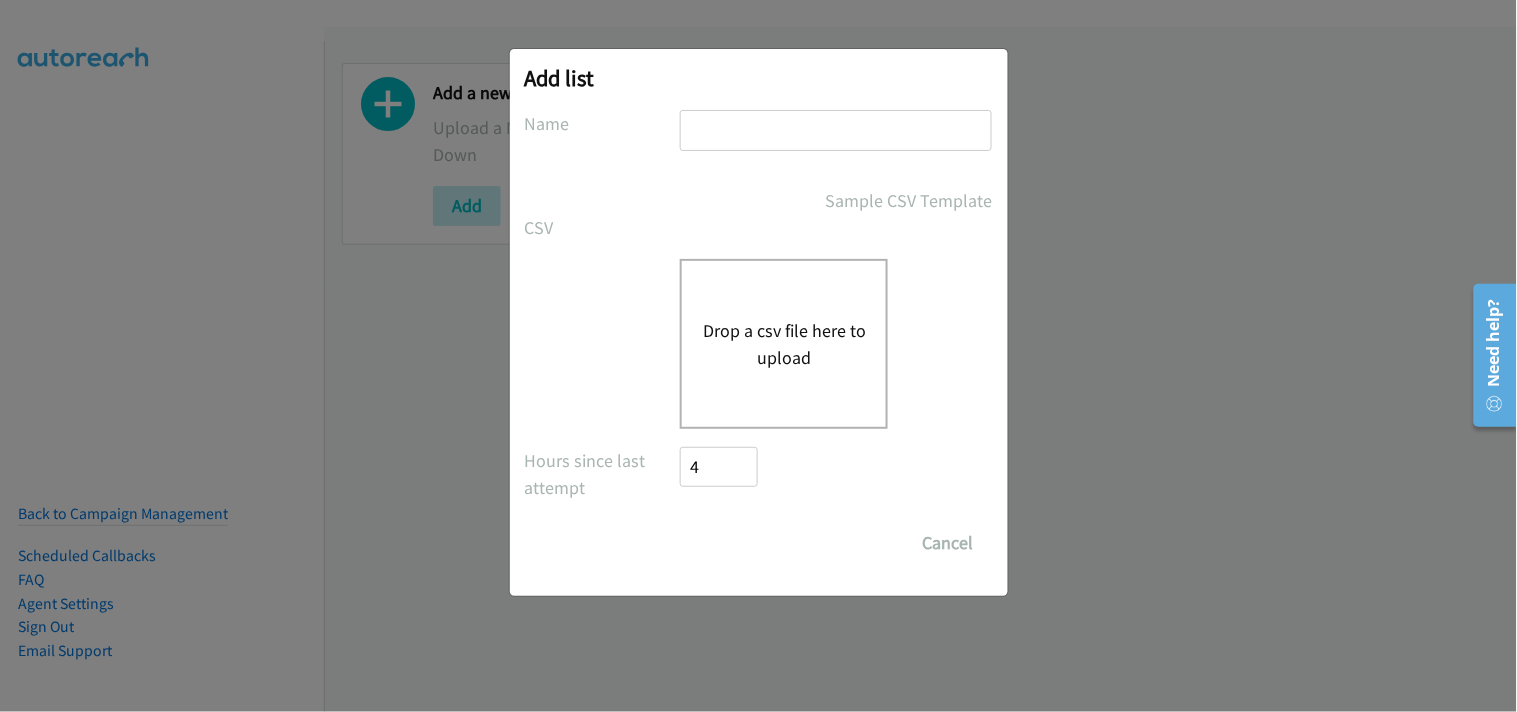 click at bounding box center [836, 130] 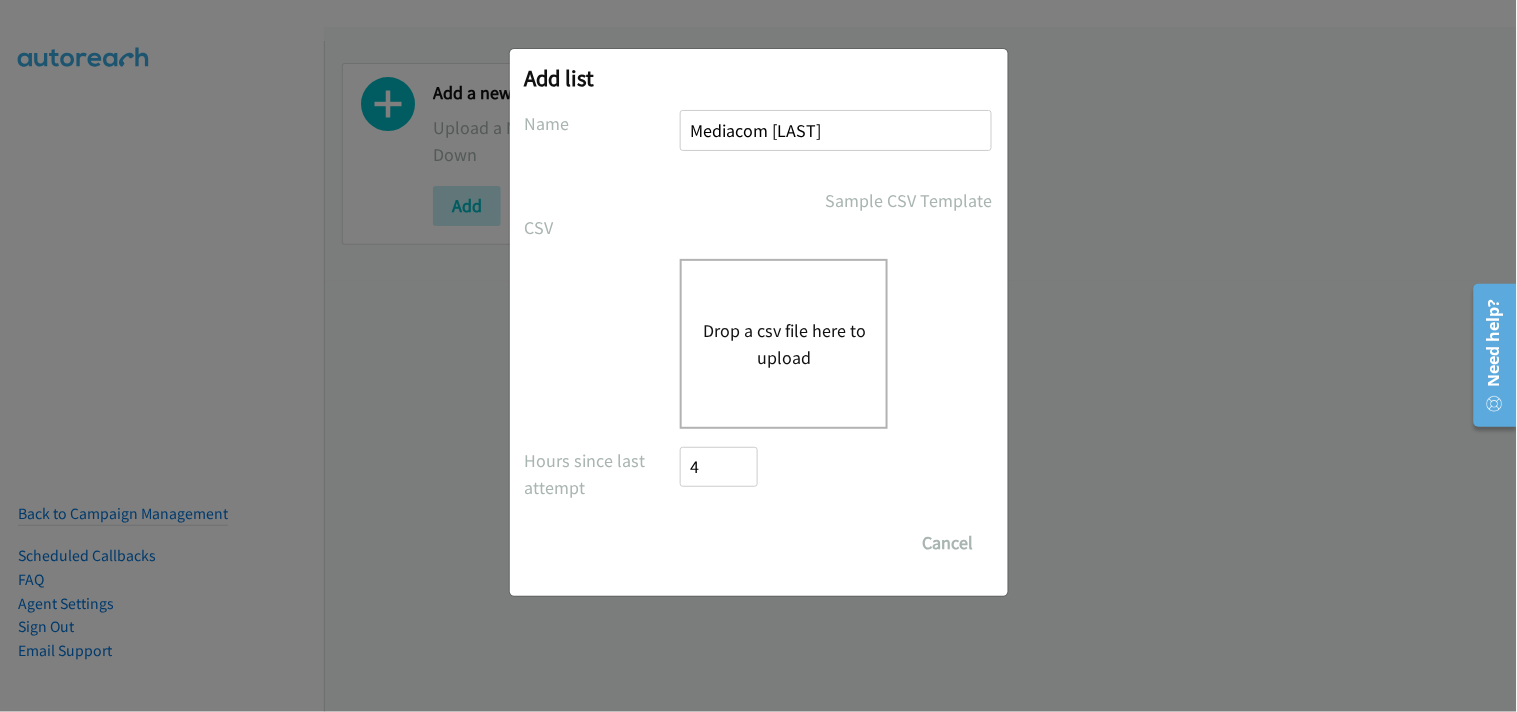 type on "Mediacom Dell" 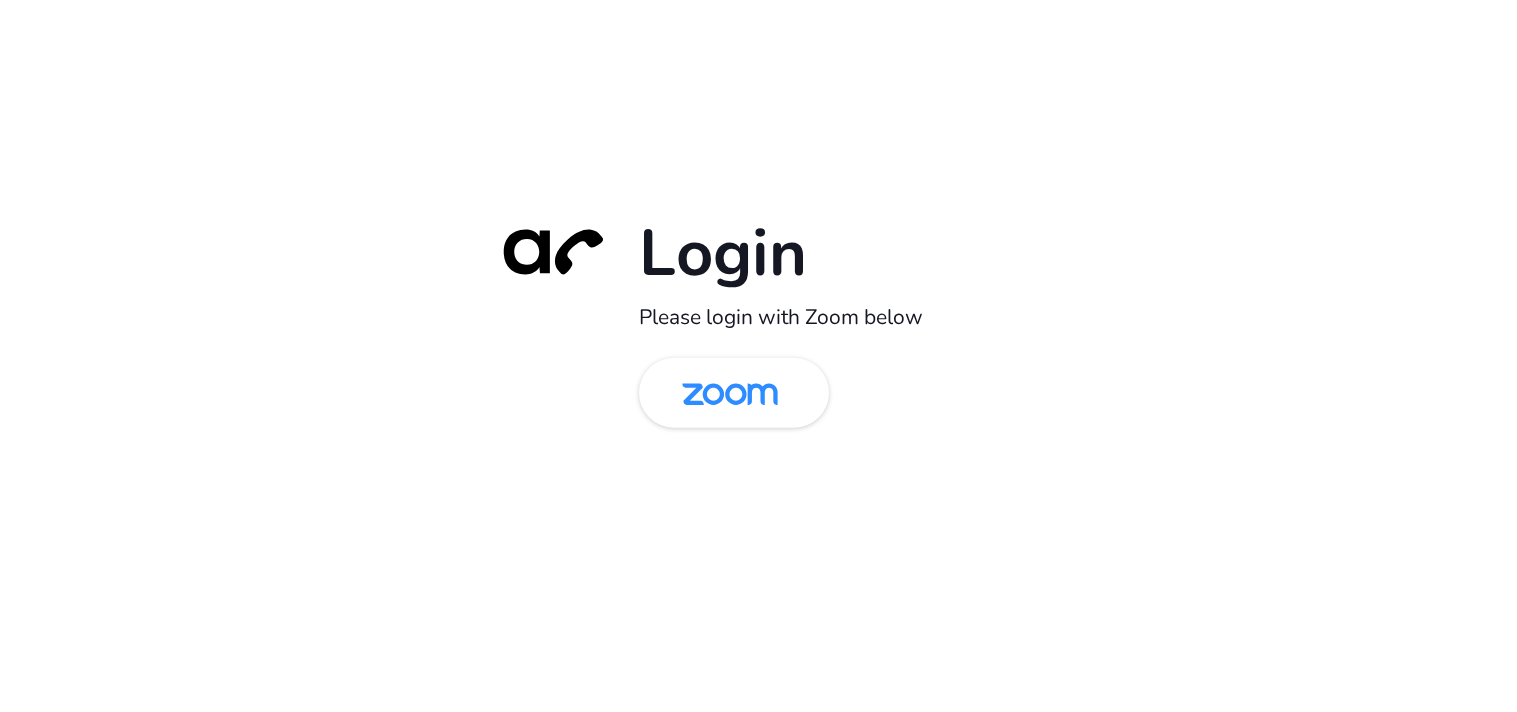 scroll, scrollTop: 0, scrollLeft: 0, axis: both 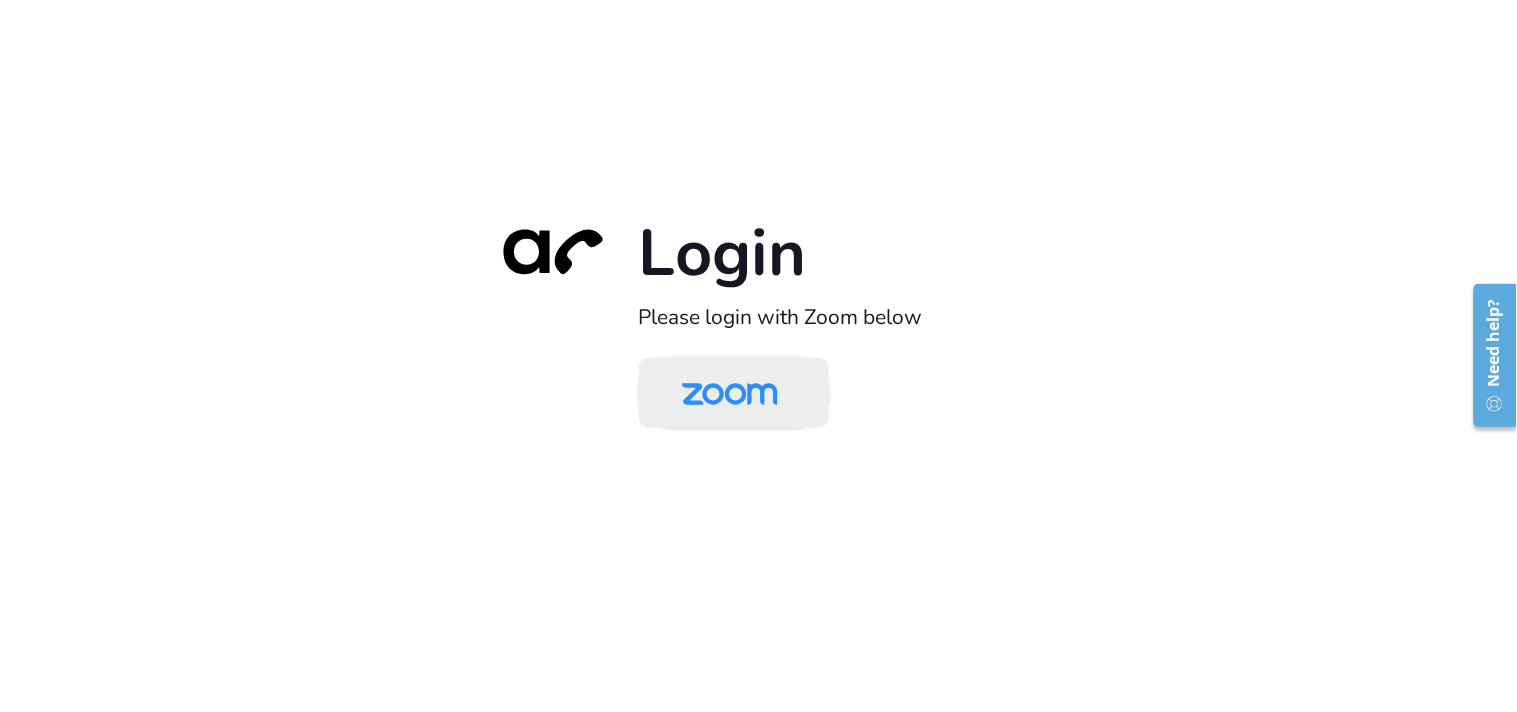 click at bounding box center (730, 394) 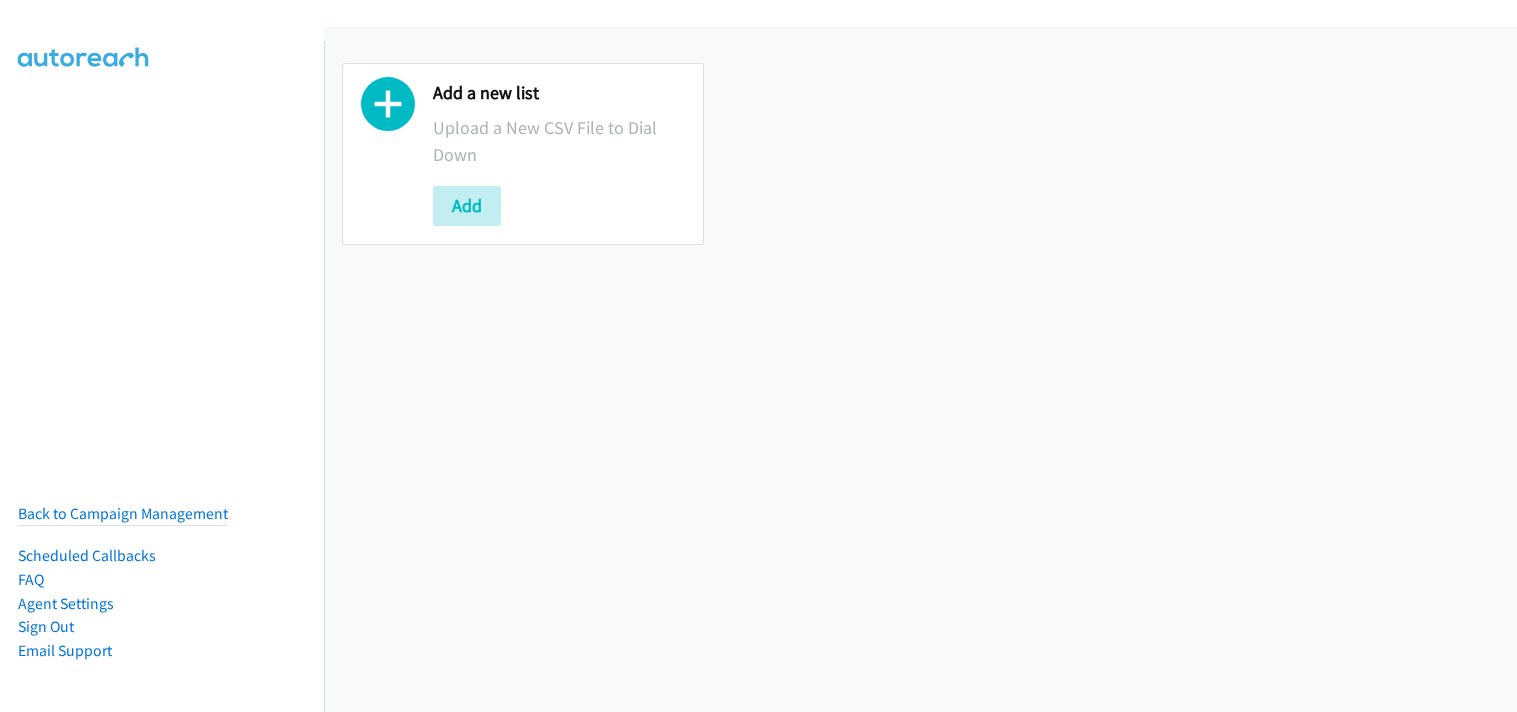 scroll, scrollTop: 0, scrollLeft: 0, axis: both 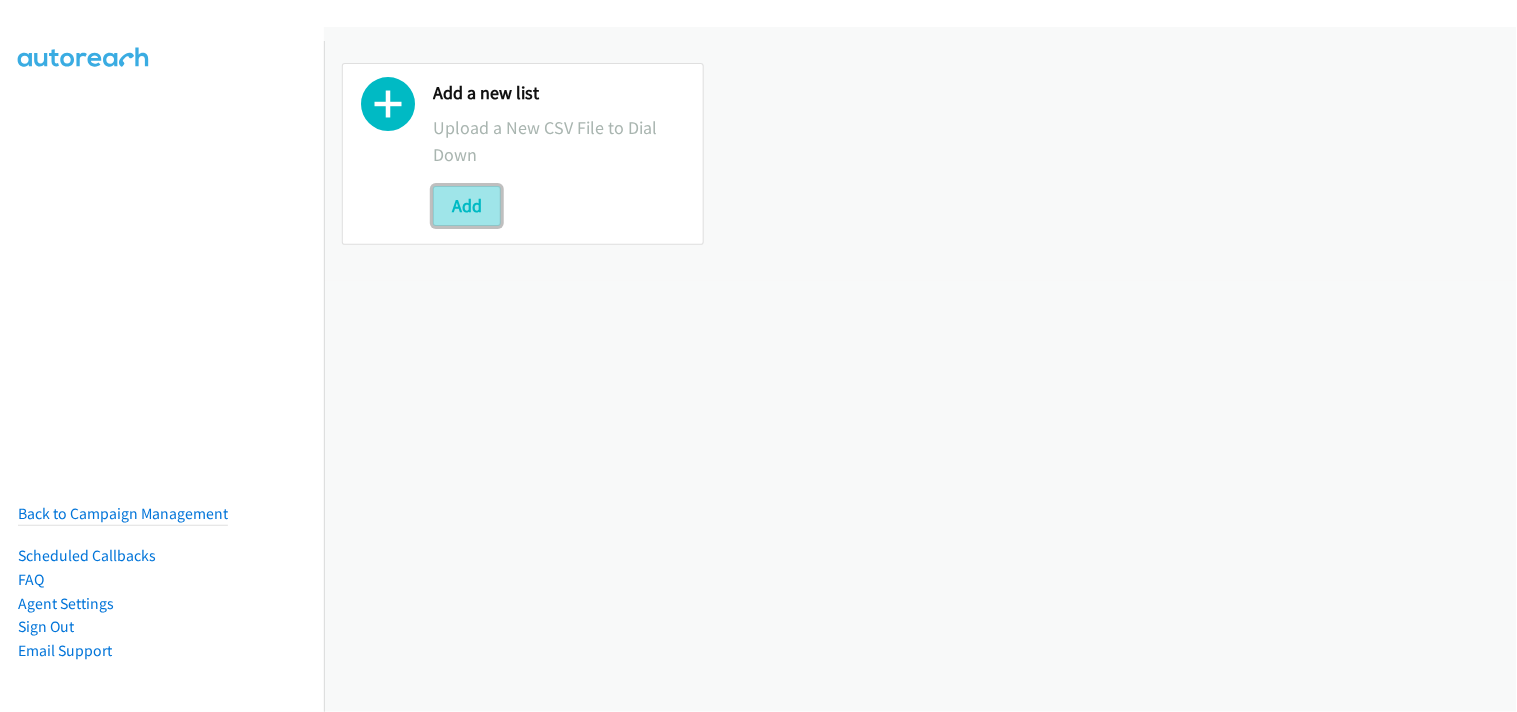 click on "Add" at bounding box center (467, 206) 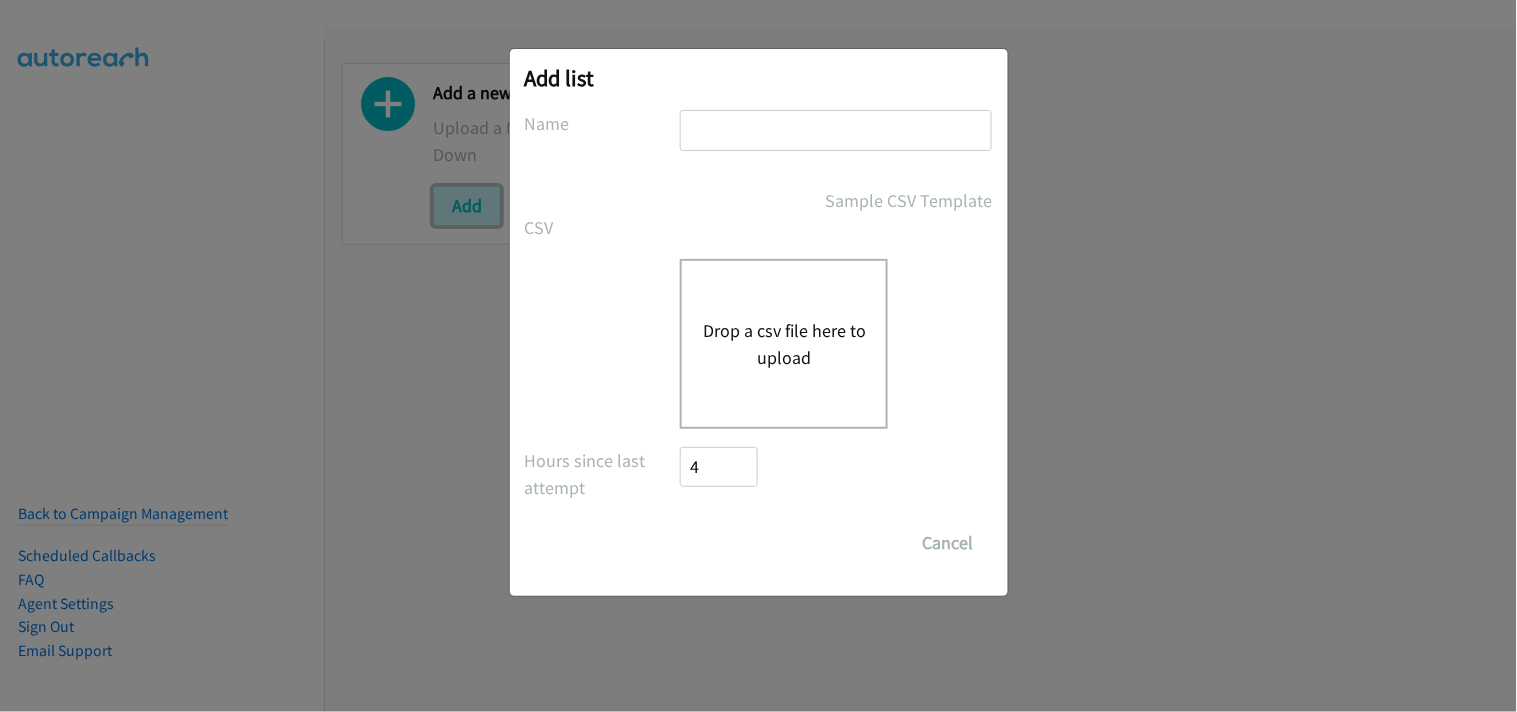 scroll, scrollTop: 0, scrollLeft: 0, axis: both 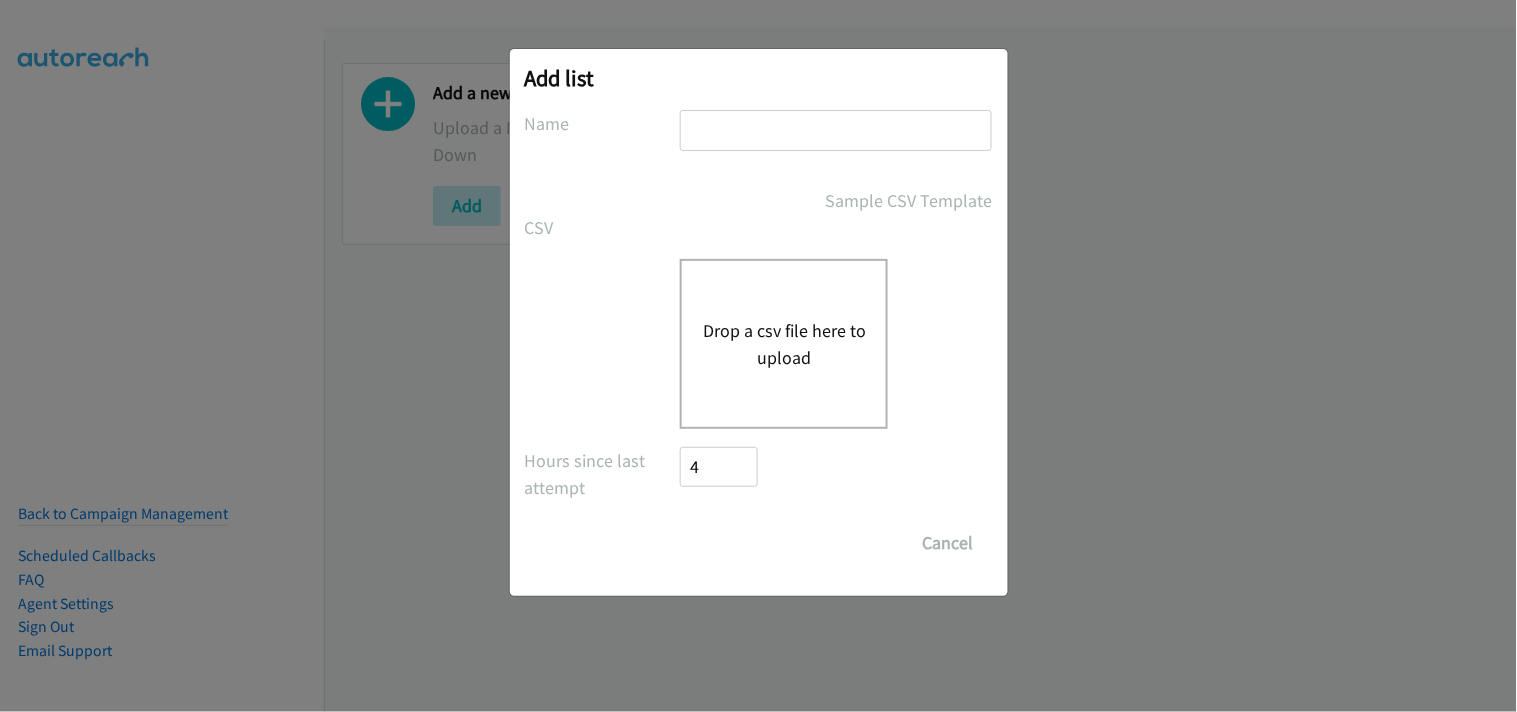 click at bounding box center [836, 130] 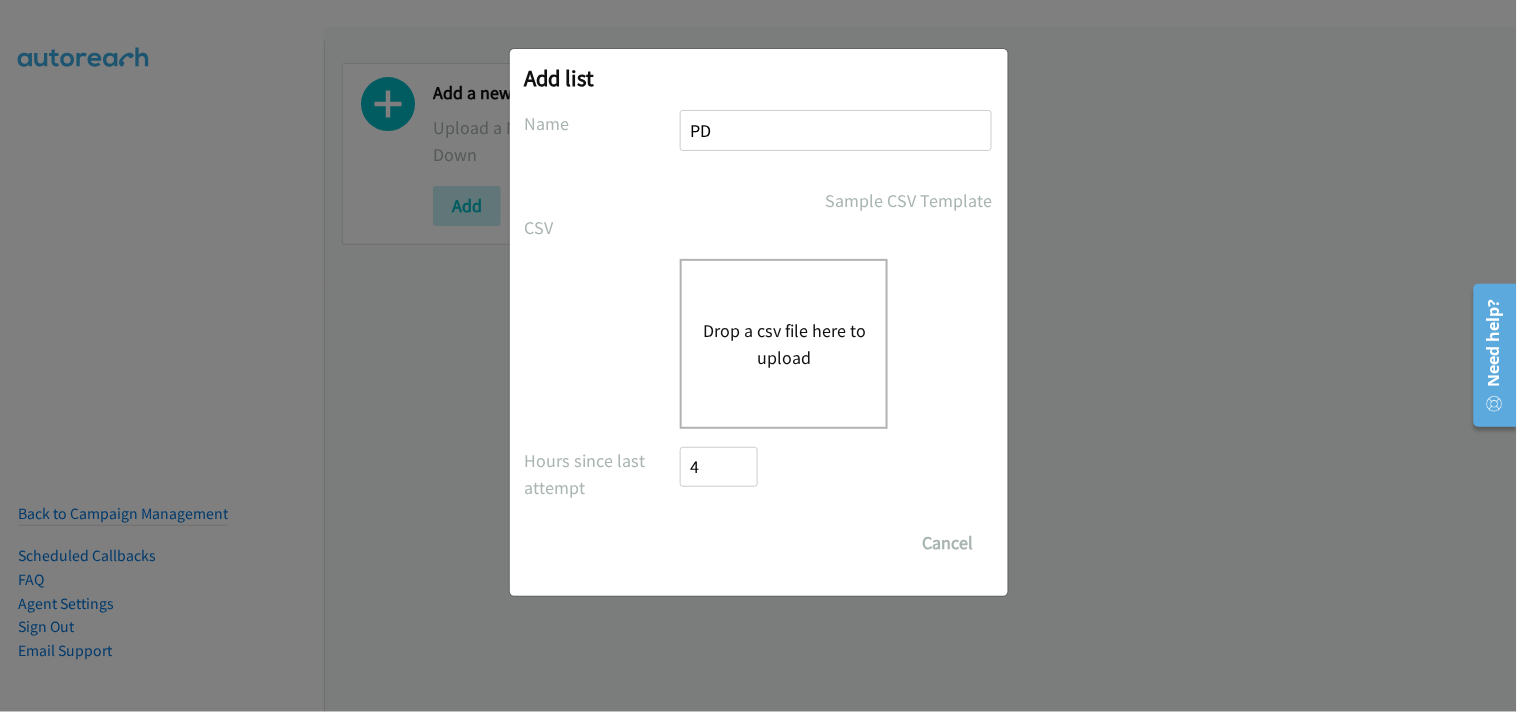 type on "P" 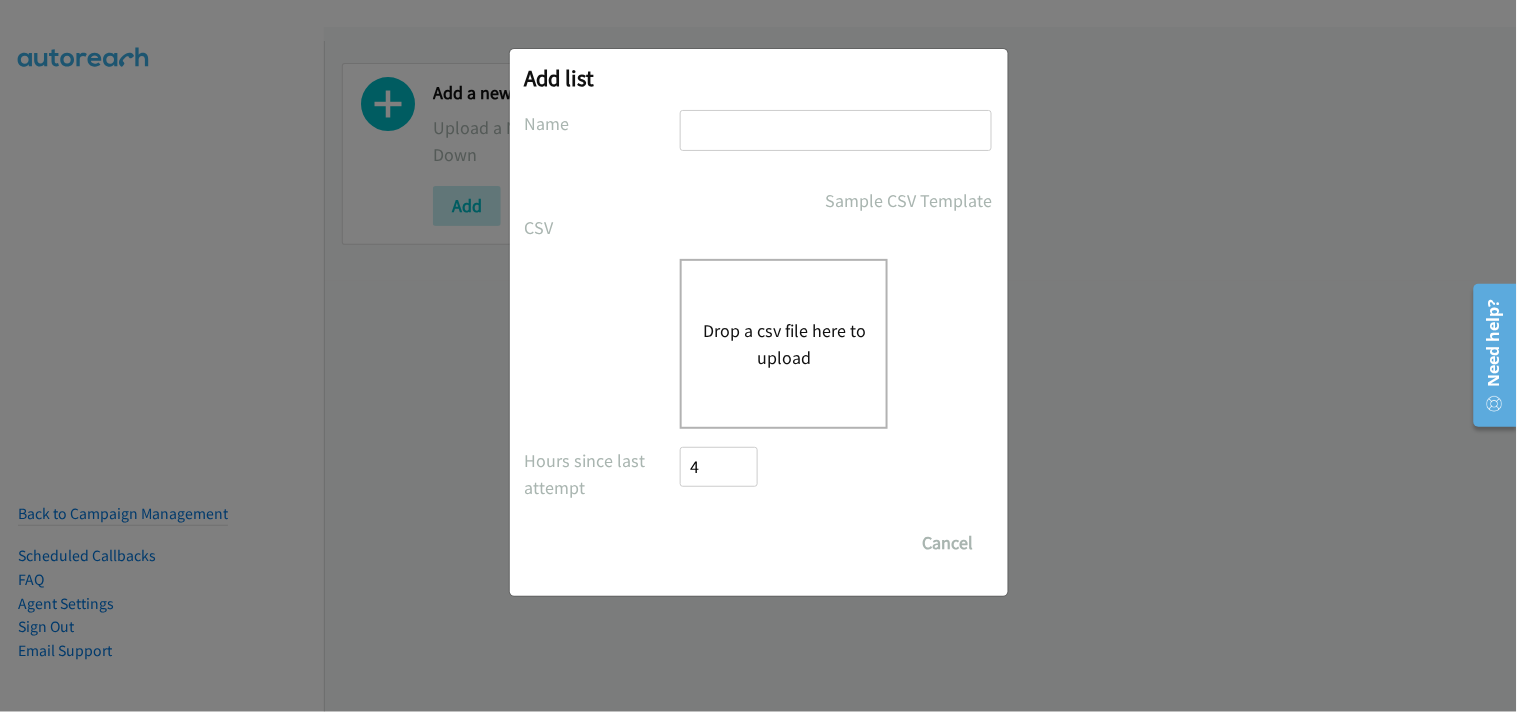 click at bounding box center [836, 130] 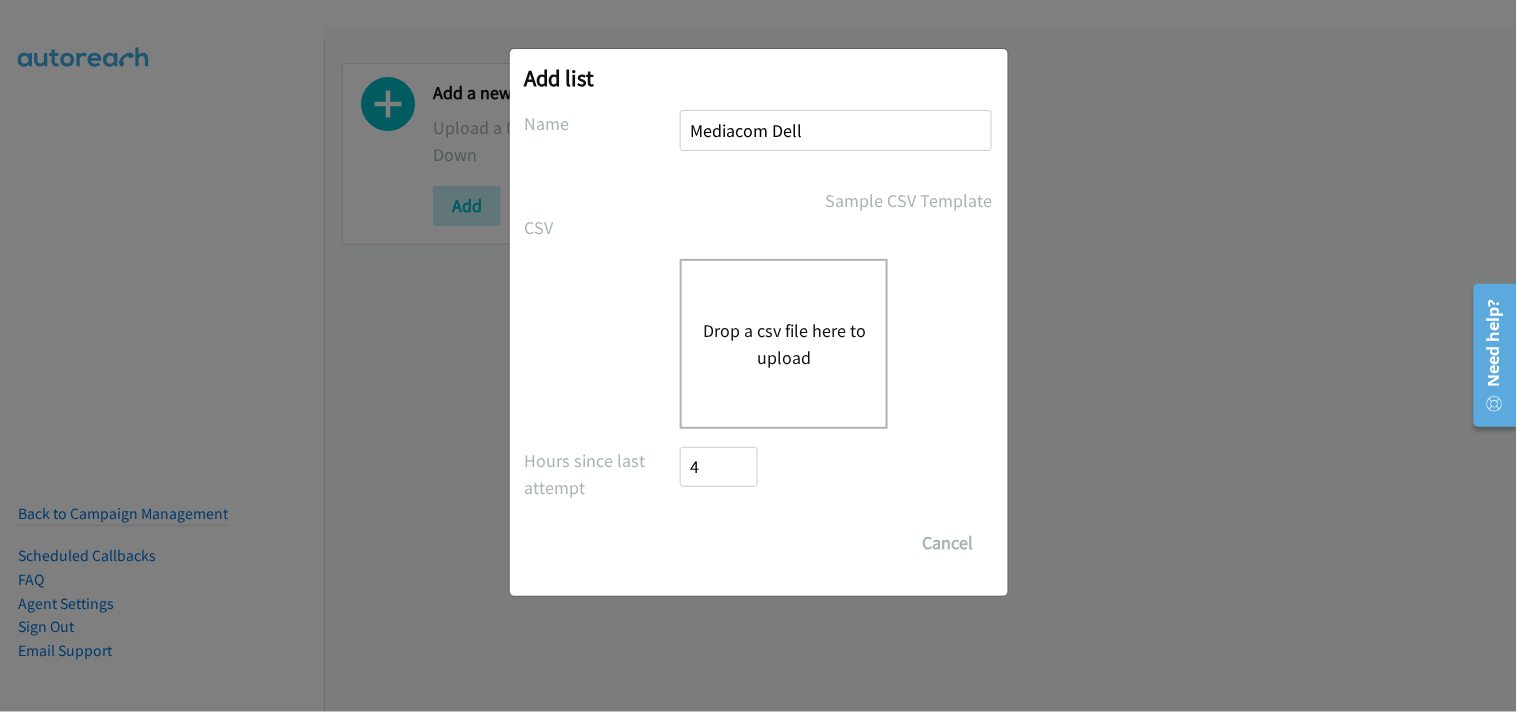 type on "Mediacom Dell" 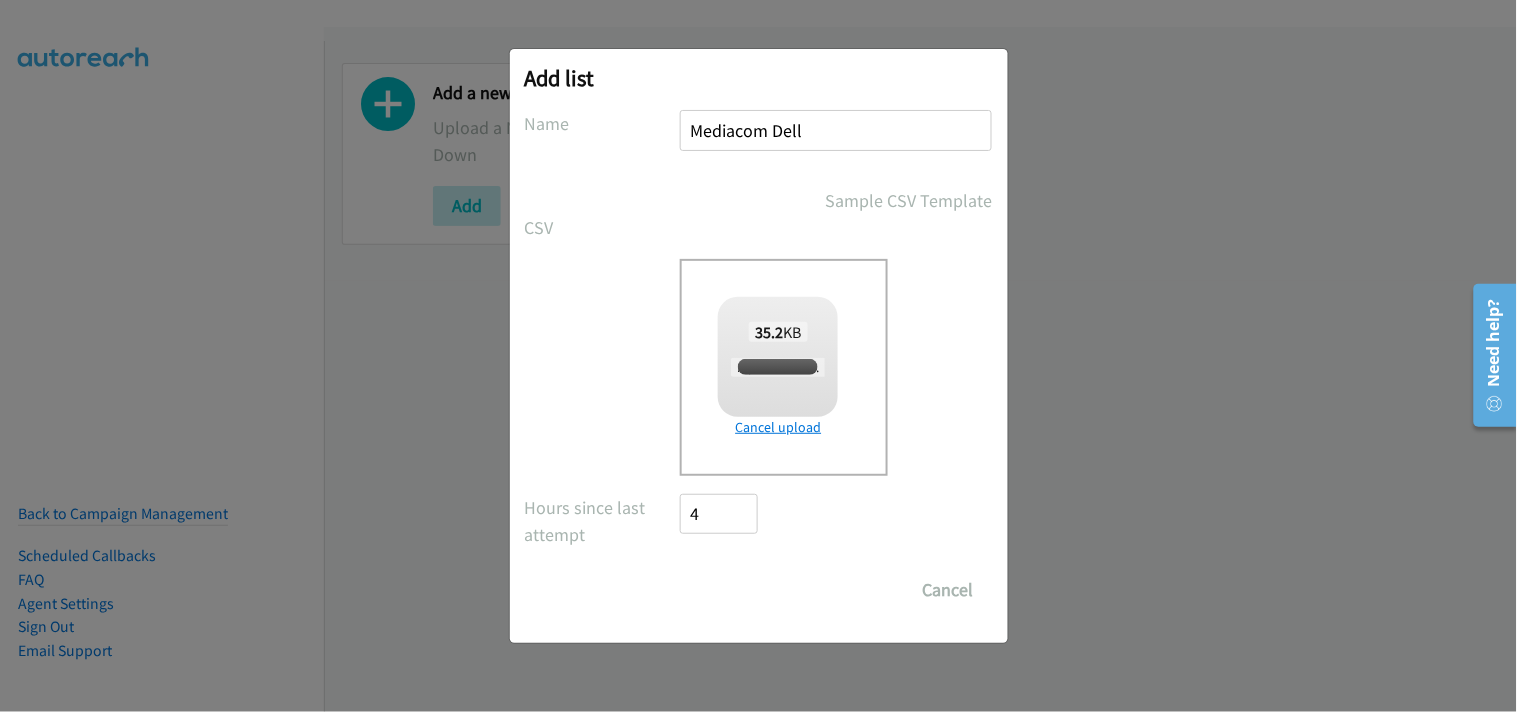 checkbox on "true" 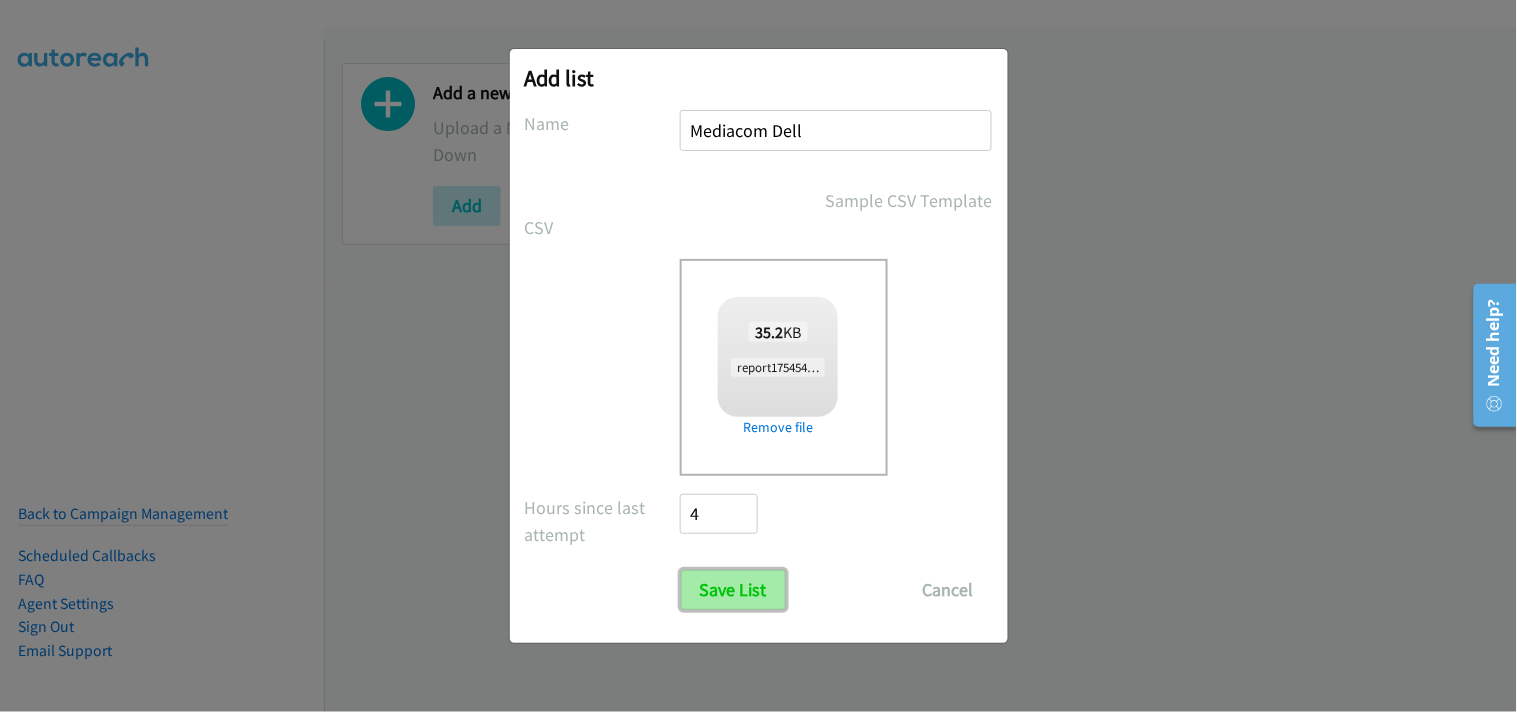 click on "Save List" at bounding box center (733, 590) 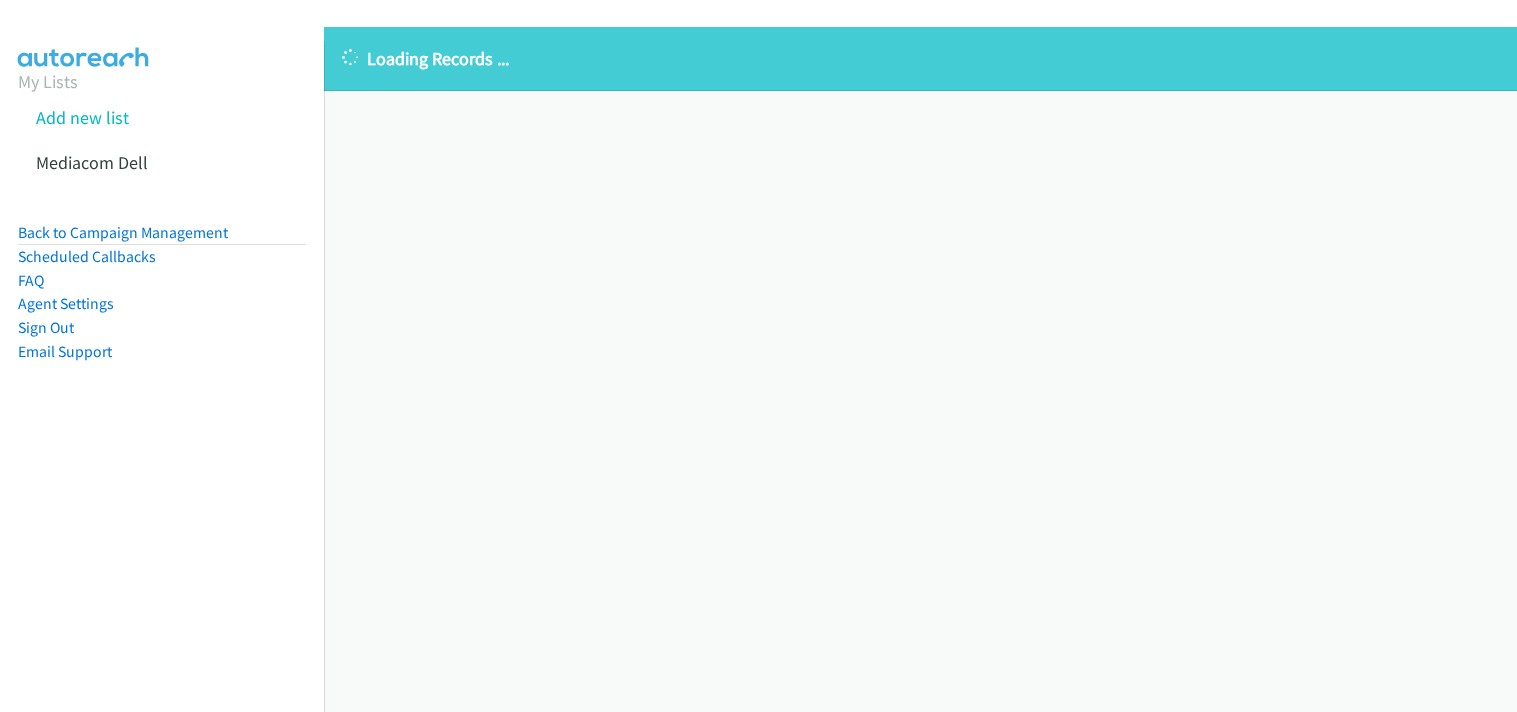 scroll, scrollTop: 0, scrollLeft: 0, axis: both 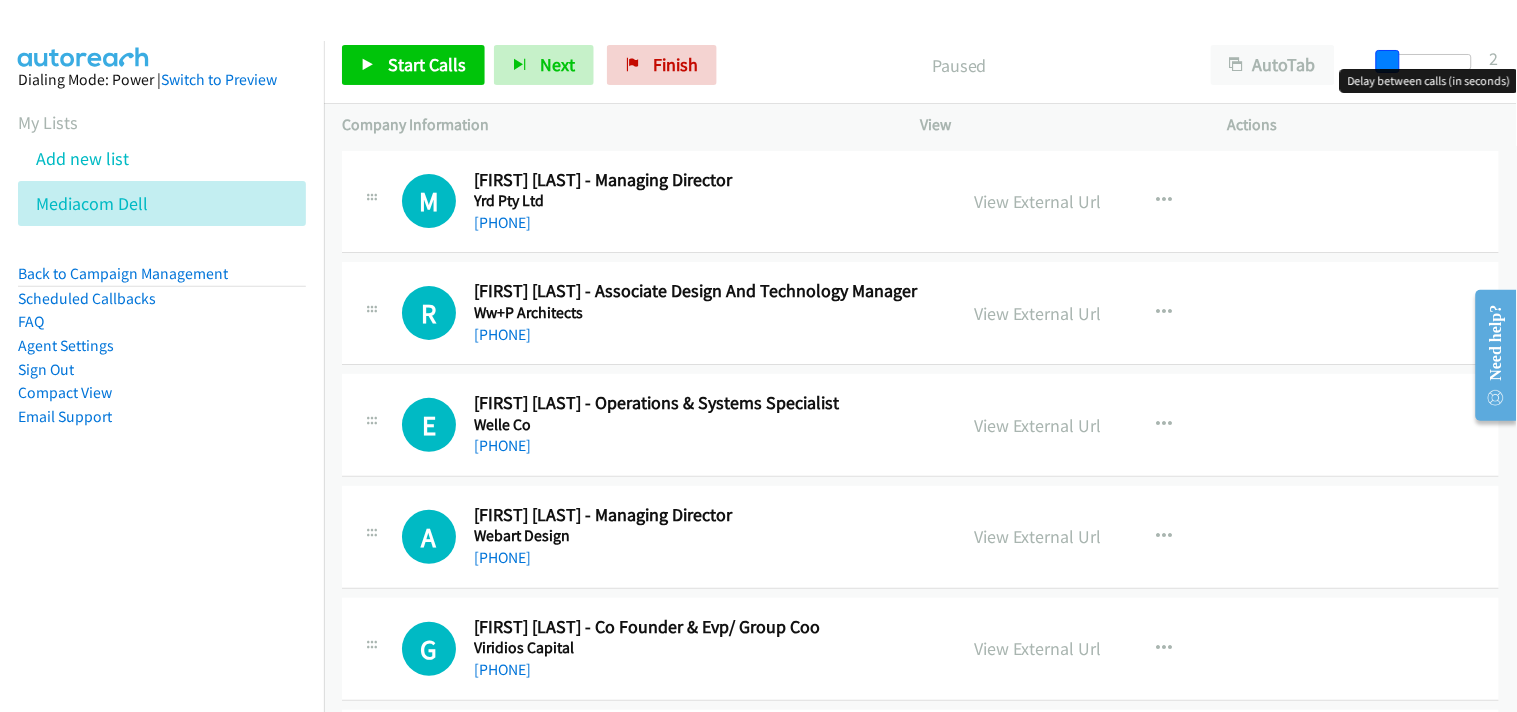 click at bounding box center [1388, 62] 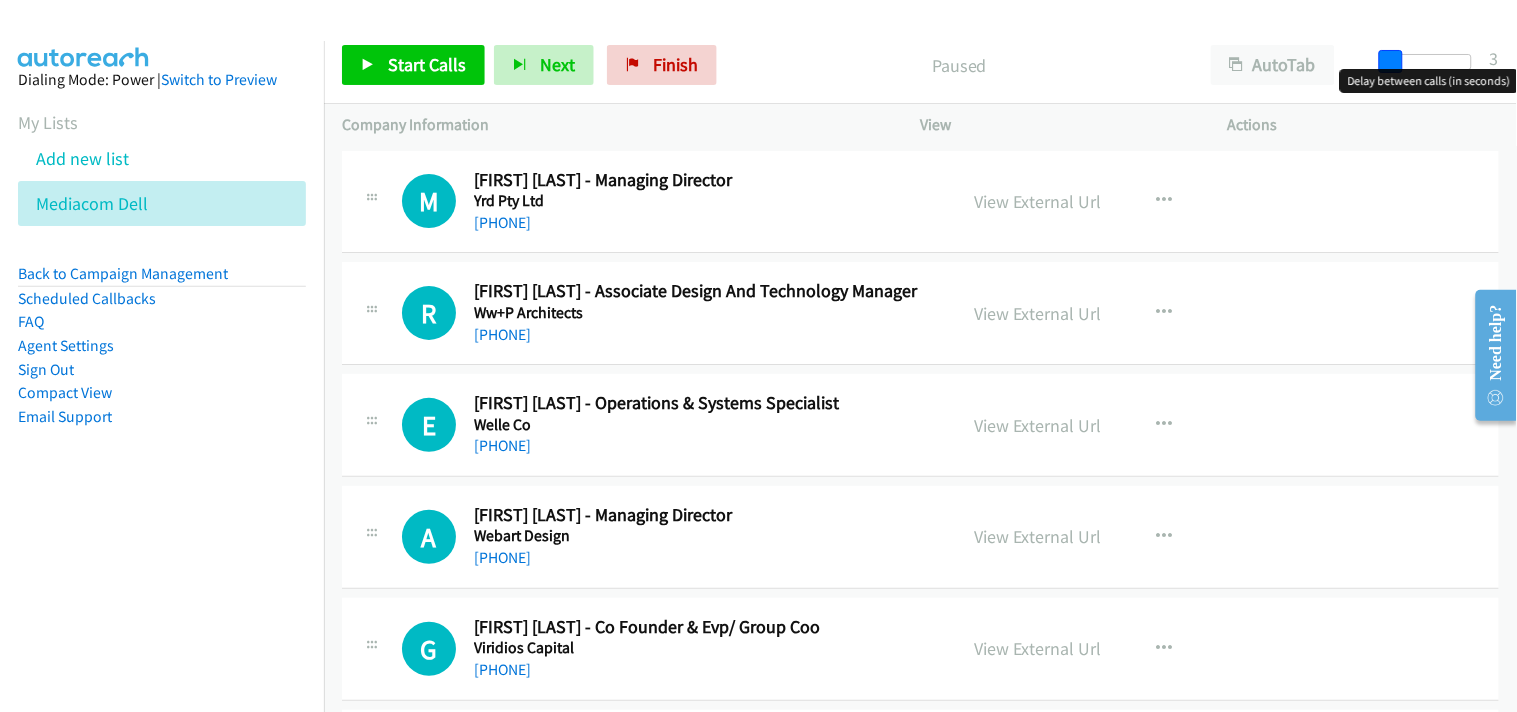 click at bounding box center [1391, 62] 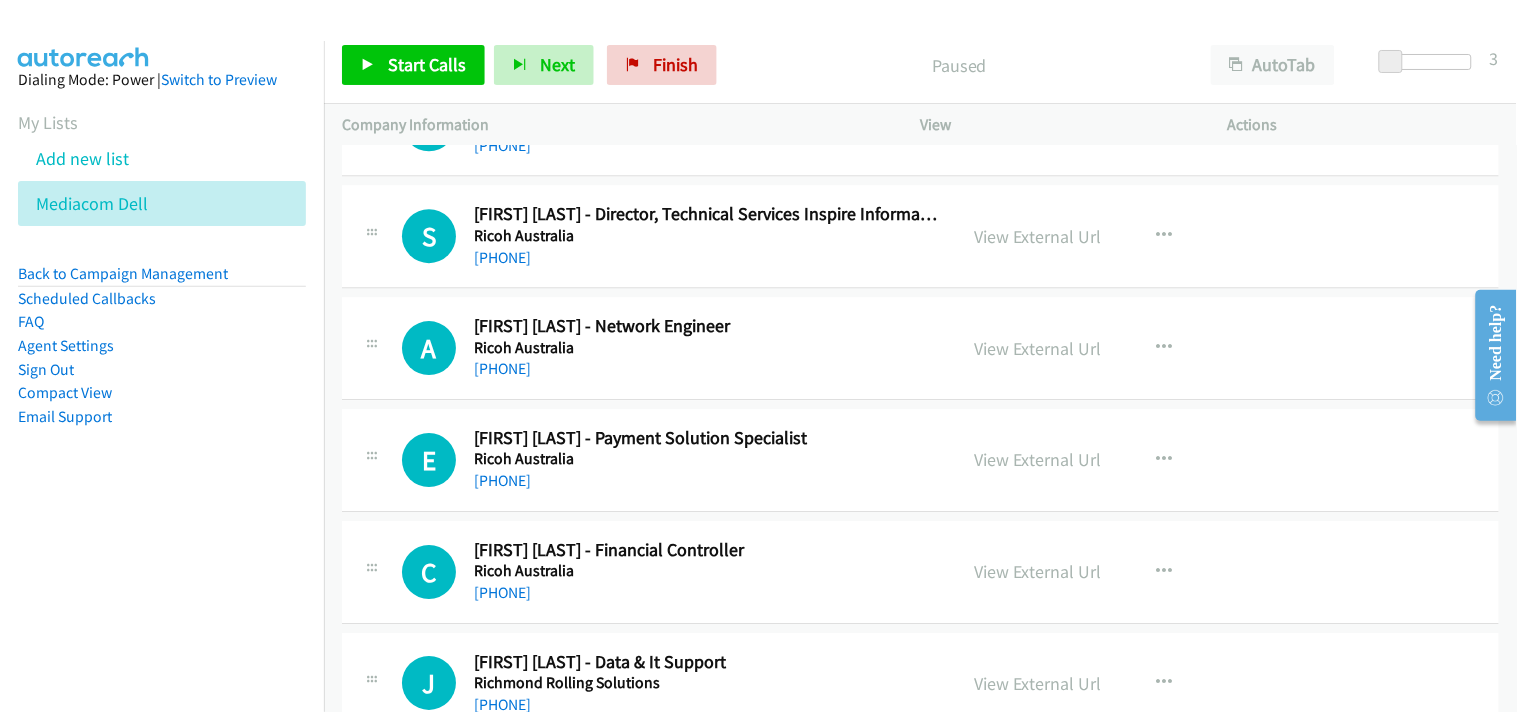 scroll, scrollTop: 5555, scrollLeft: 0, axis: vertical 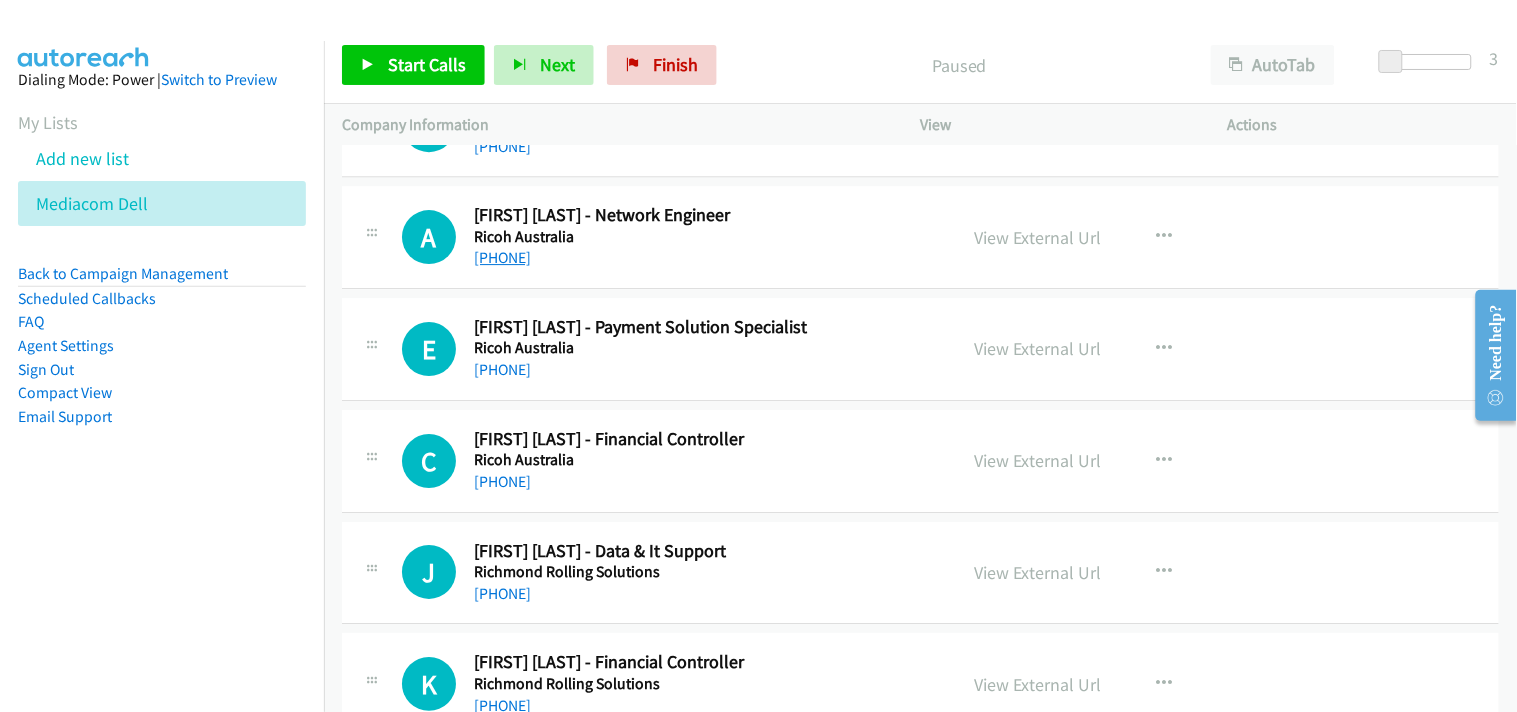 click on "[PHONE]" at bounding box center (502, 257) 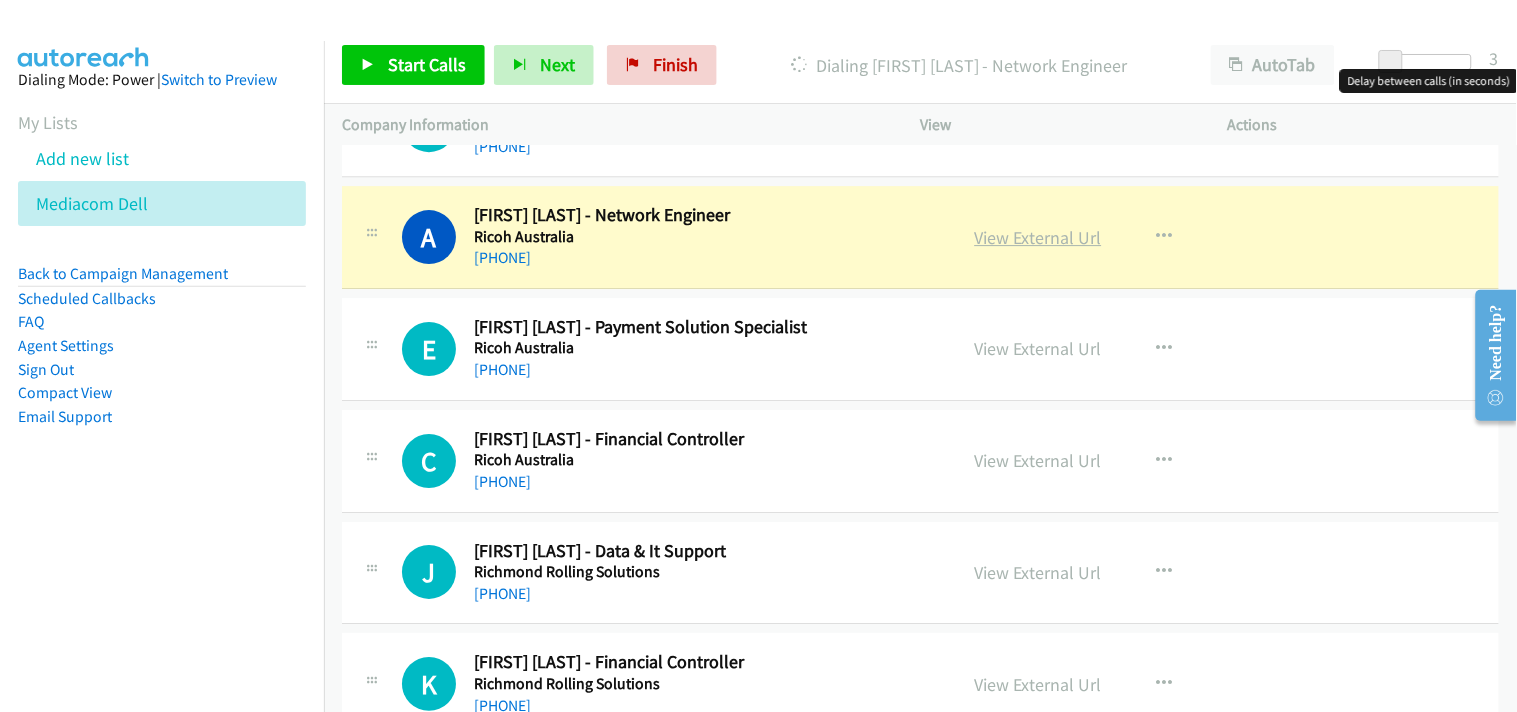 click on "View External Url" at bounding box center (1038, 237) 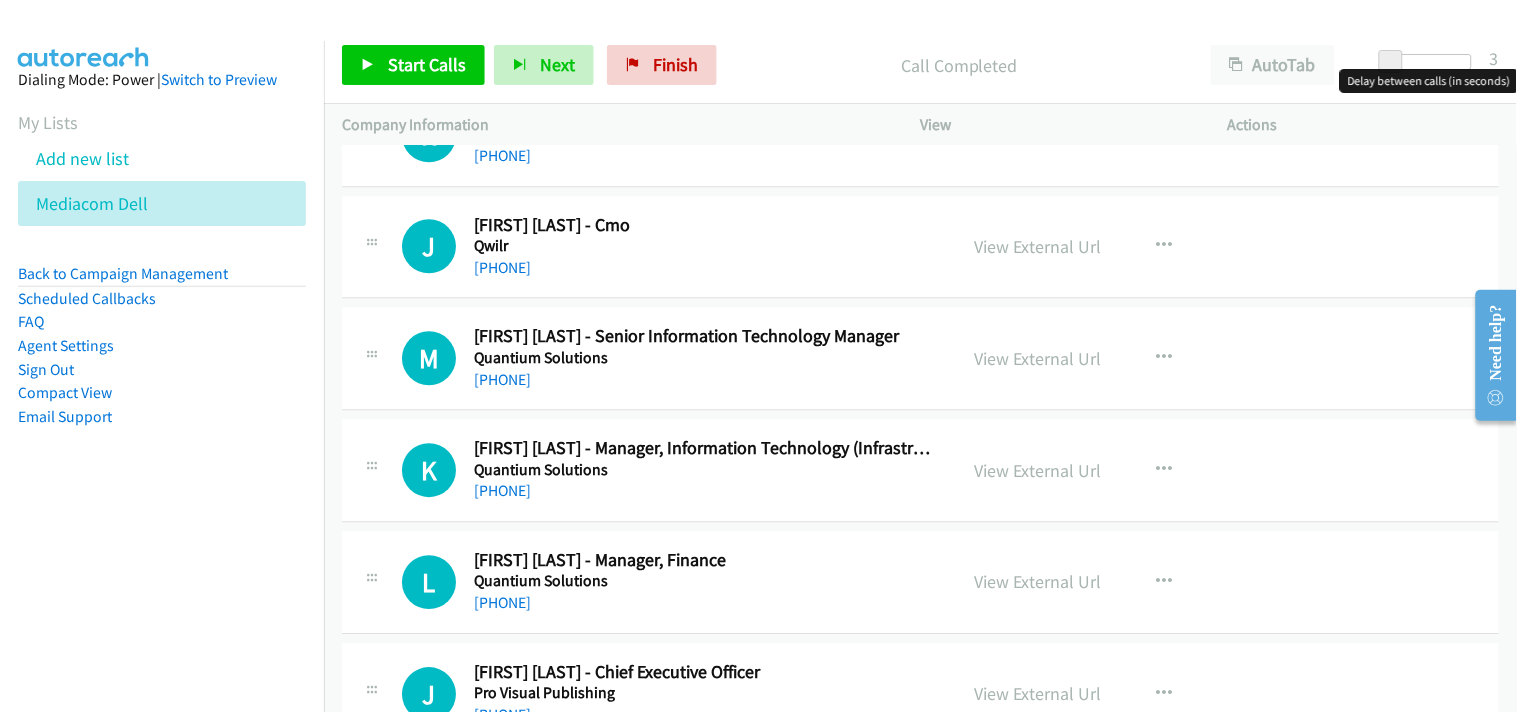 scroll, scrollTop: 7222, scrollLeft: 0, axis: vertical 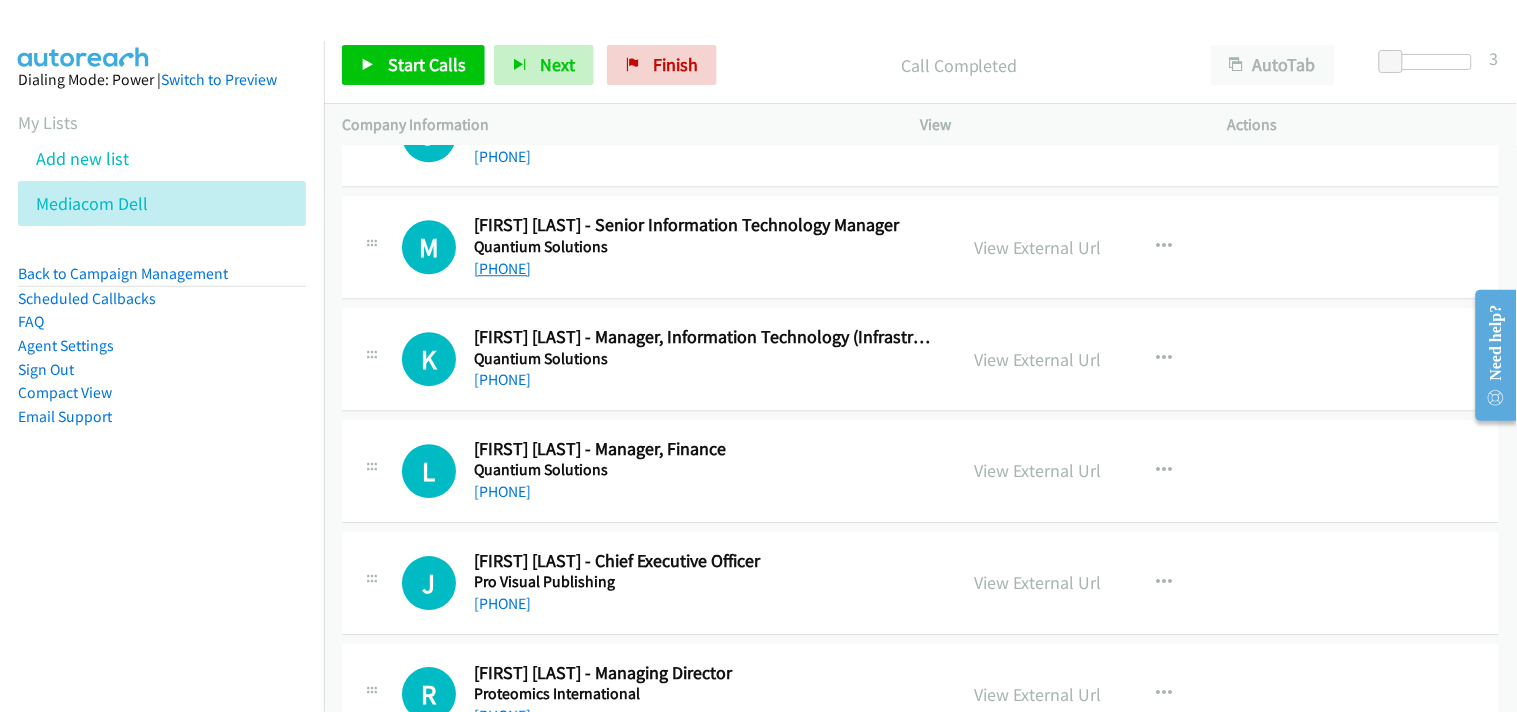 click on "[PHONE]" at bounding box center [502, 268] 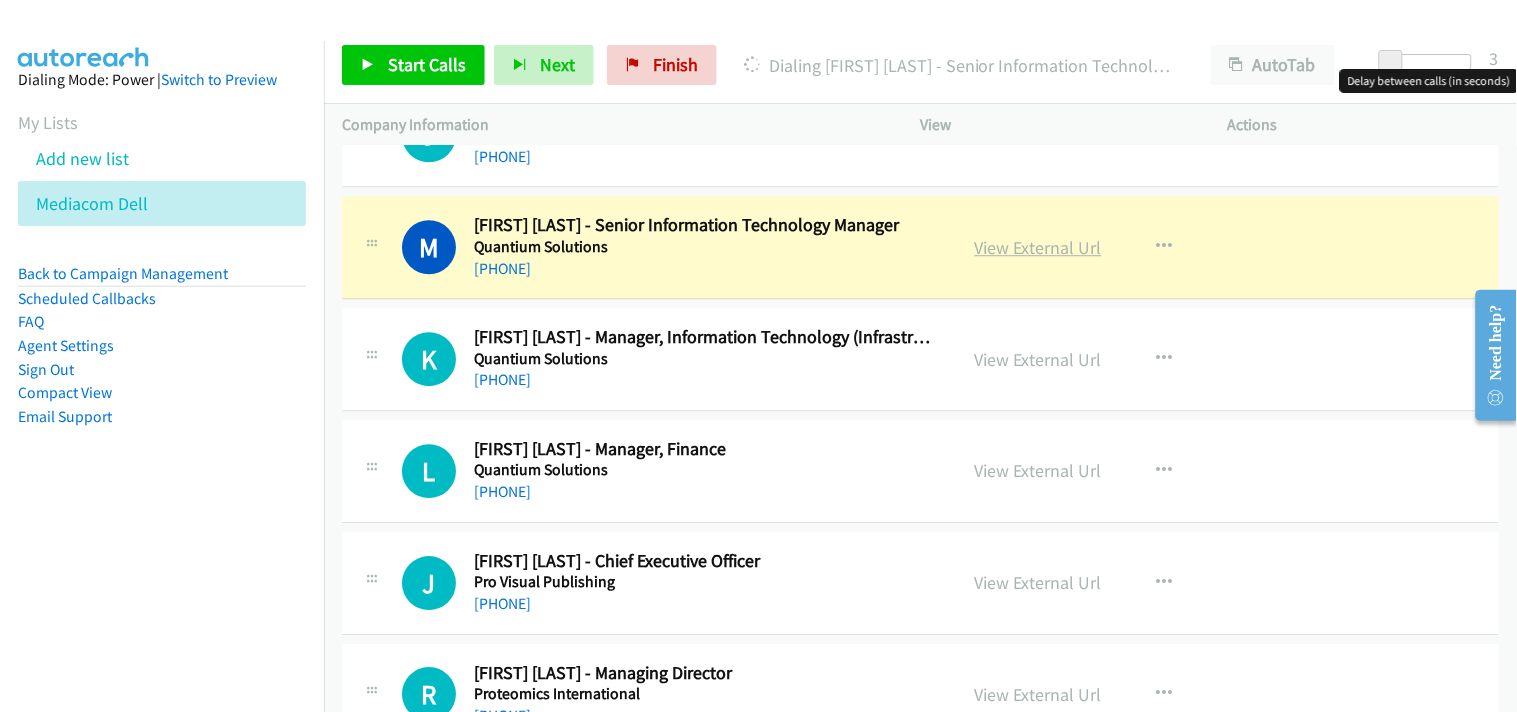 click on "View External Url" at bounding box center (1038, 247) 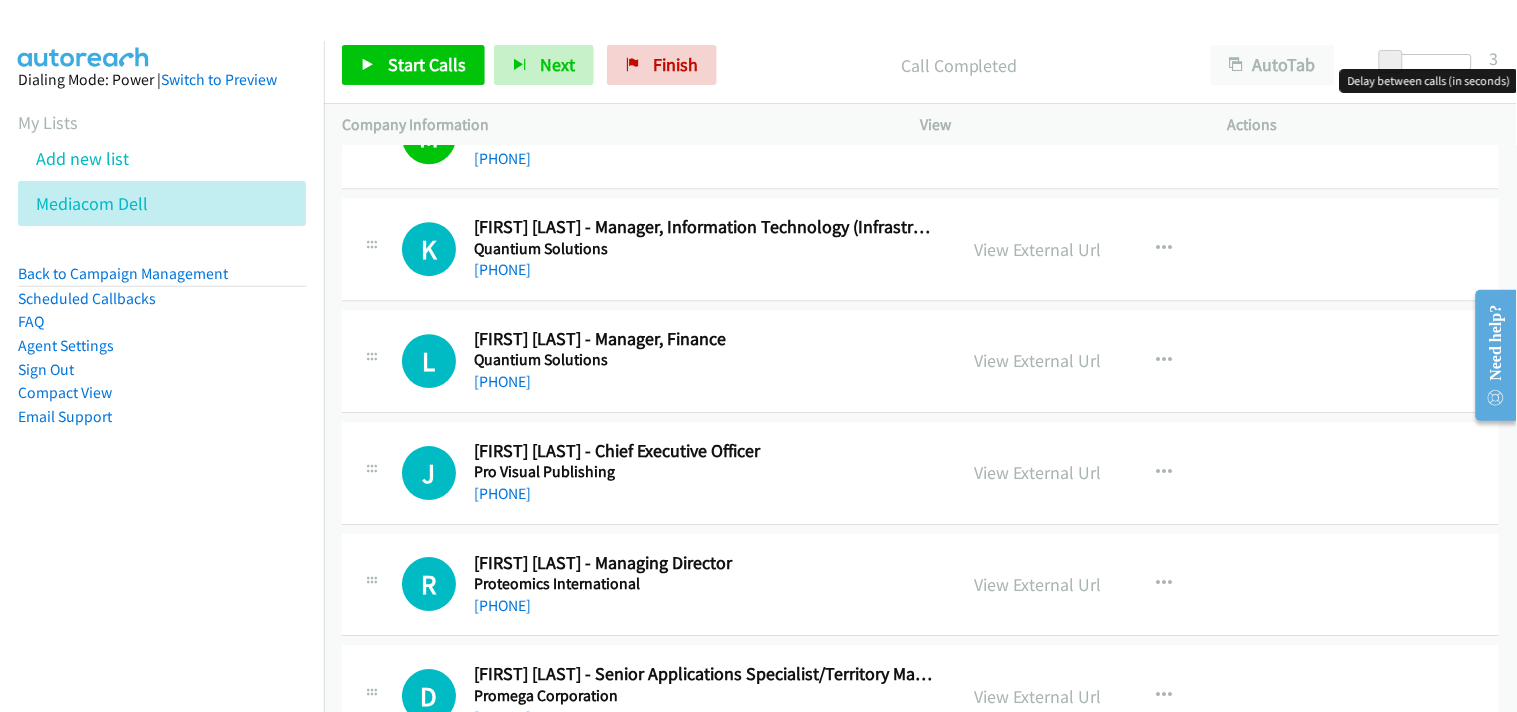 scroll, scrollTop: 7333, scrollLeft: 0, axis: vertical 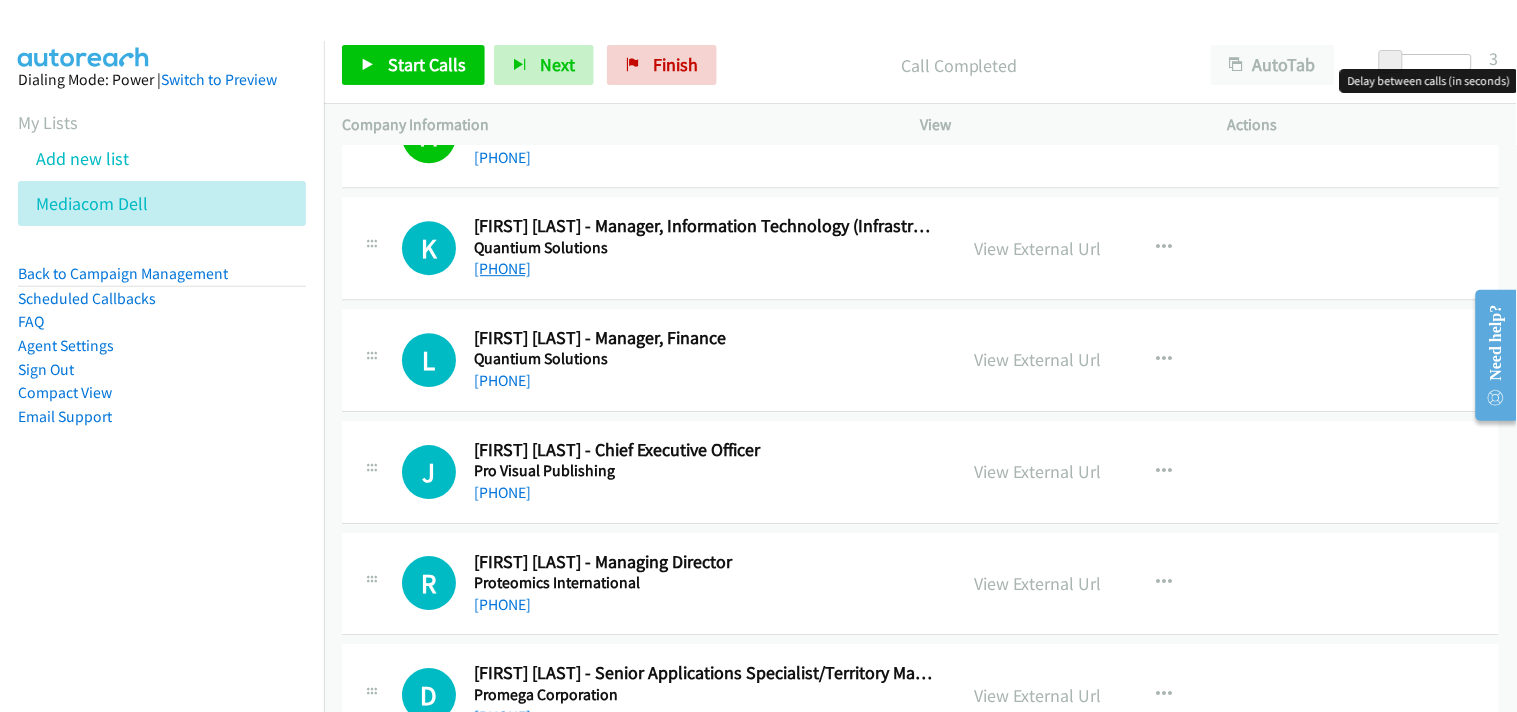 click on "[PHONE]" at bounding box center [502, 268] 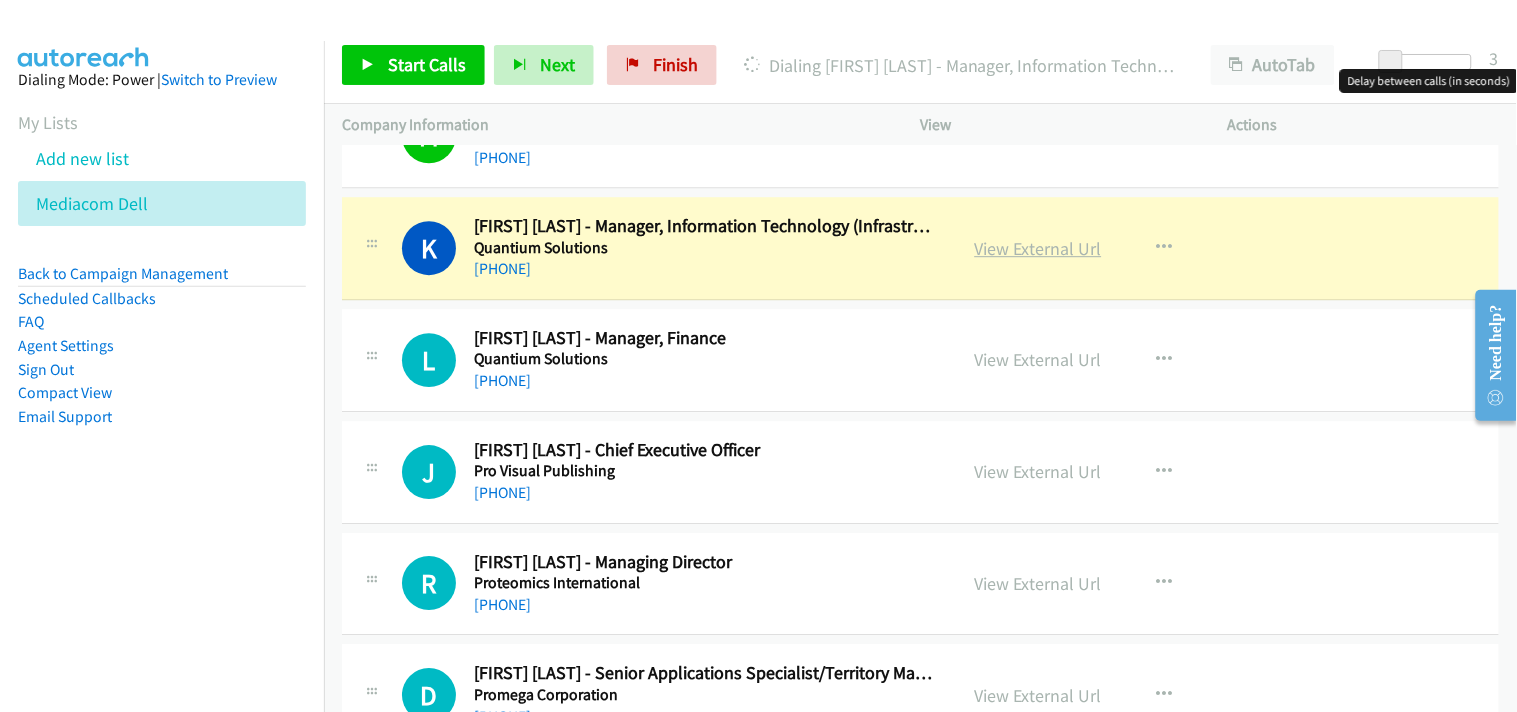 click on "View External Url" at bounding box center (1038, 248) 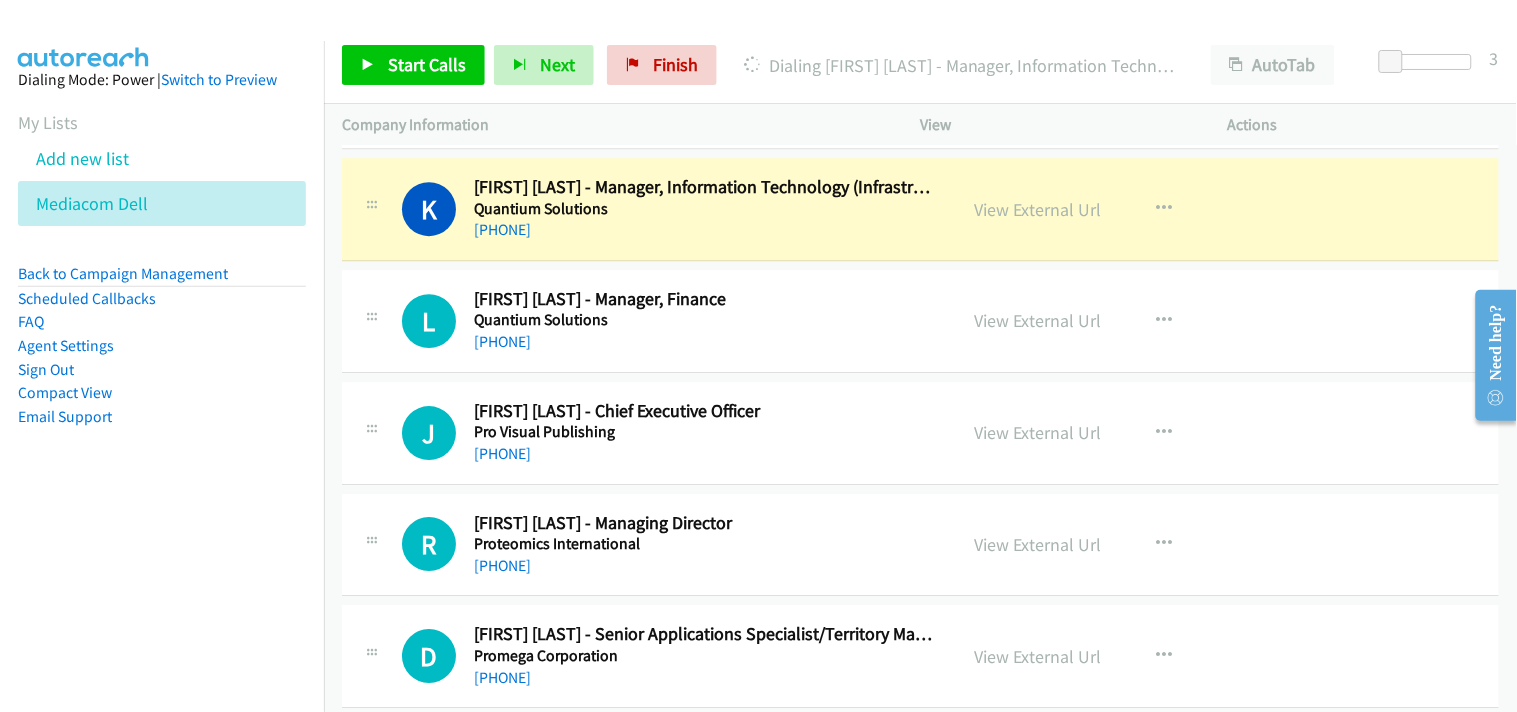 scroll, scrollTop: 7333, scrollLeft: 0, axis: vertical 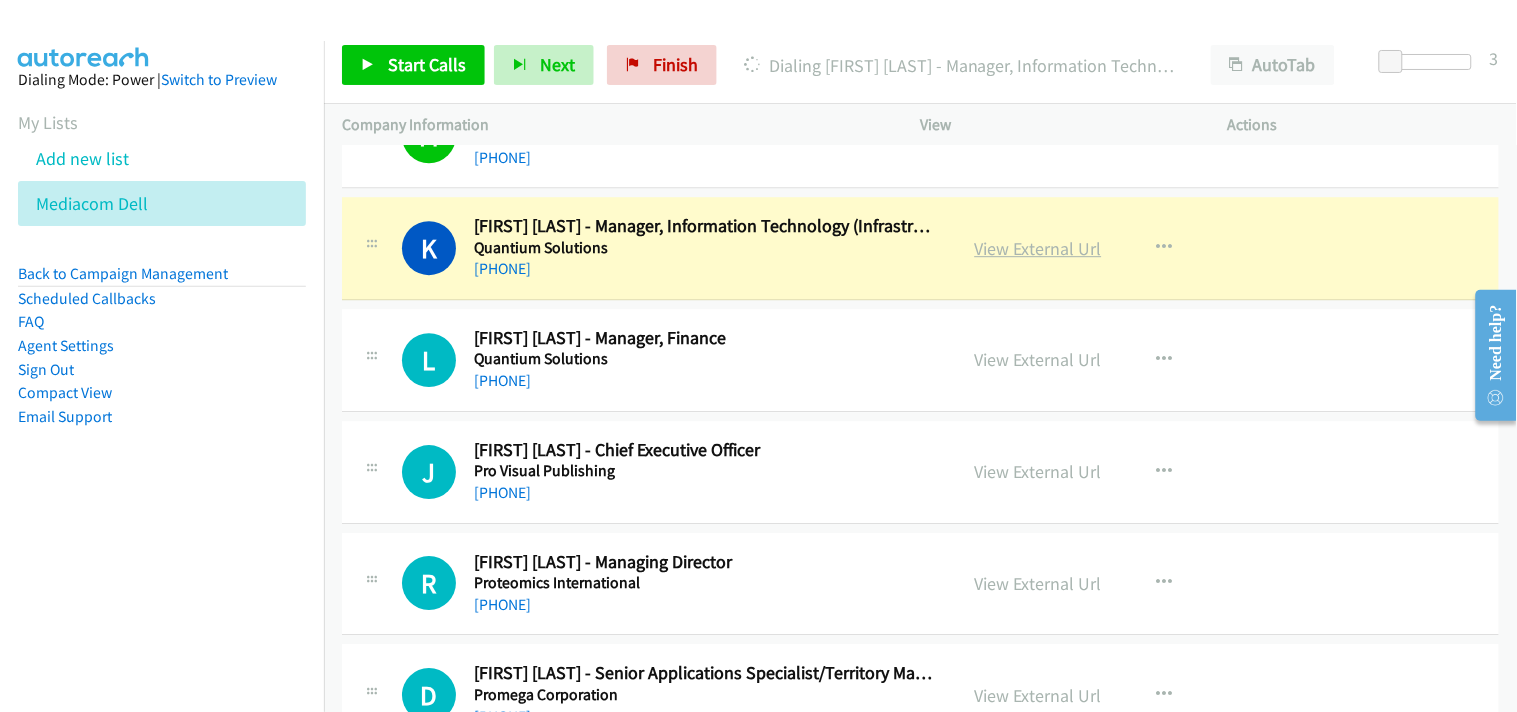click on "View External Url" at bounding box center (1038, 248) 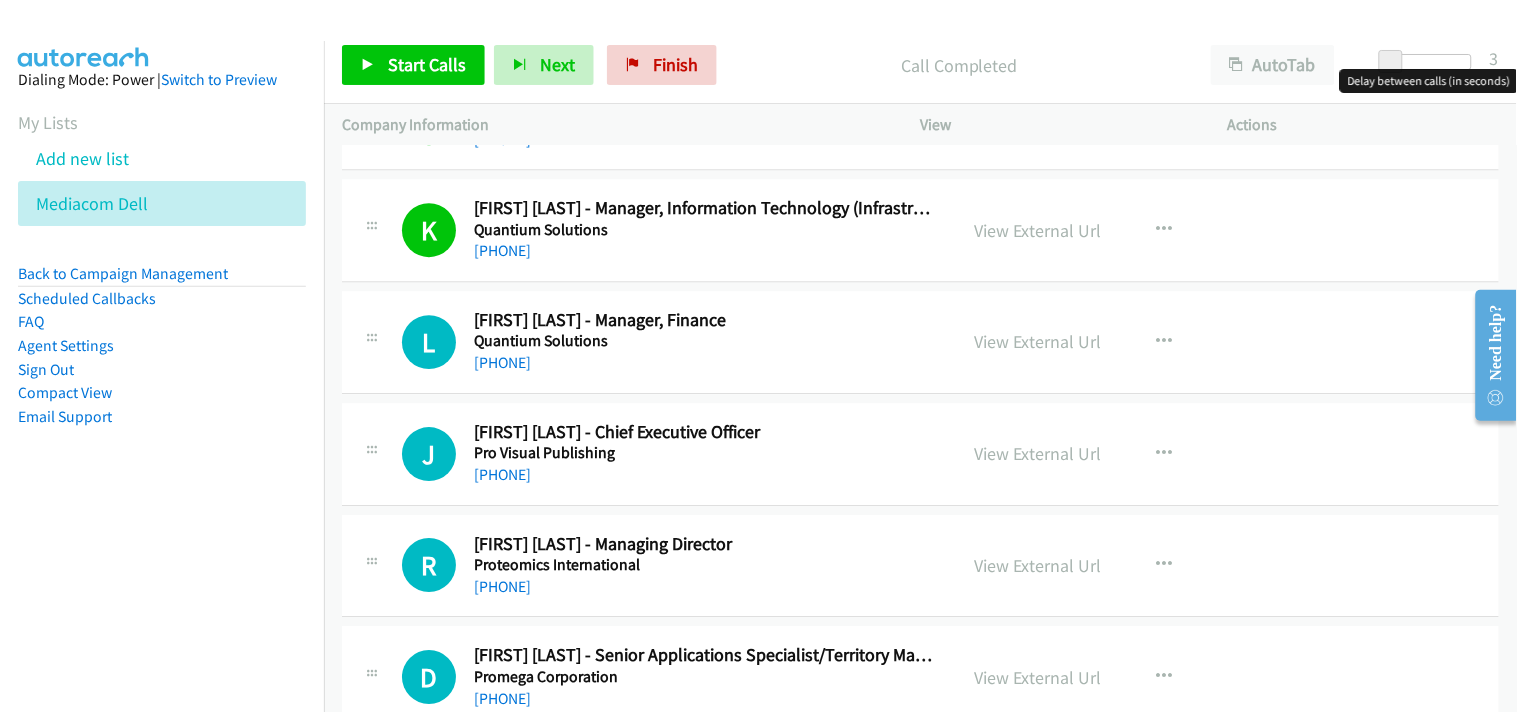 scroll, scrollTop: 7222, scrollLeft: 0, axis: vertical 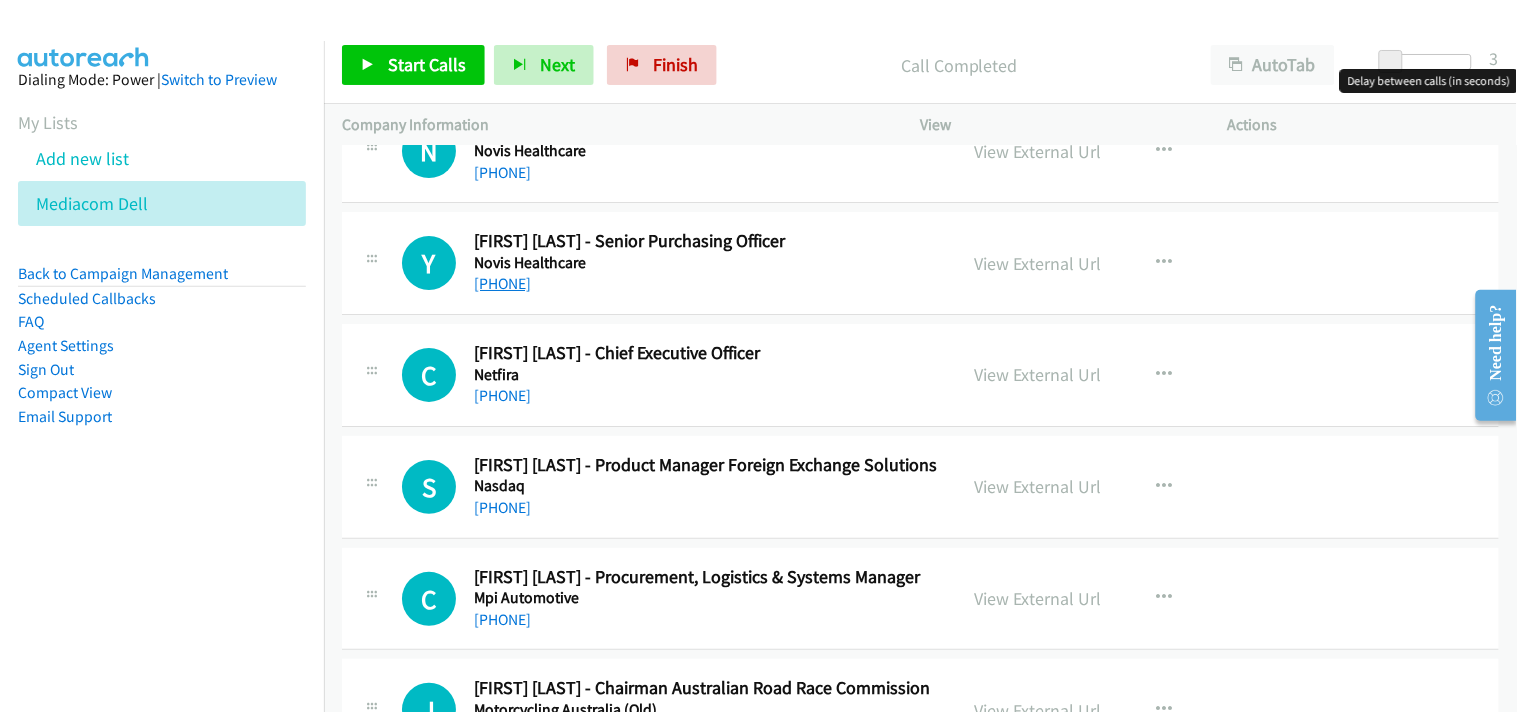 click on "[PHONE]" at bounding box center [502, 283] 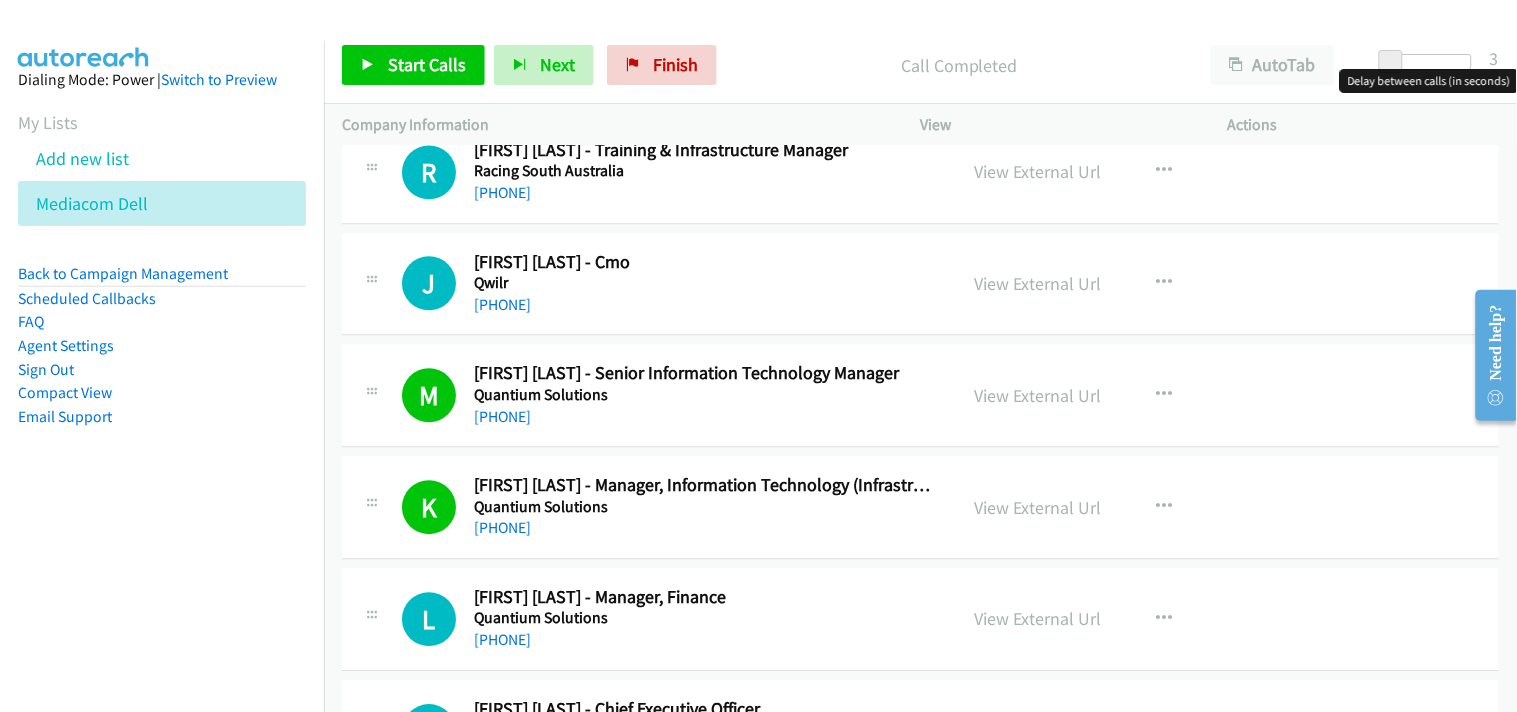 scroll, scrollTop: 7111, scrollLeft: 0, axis: vertical 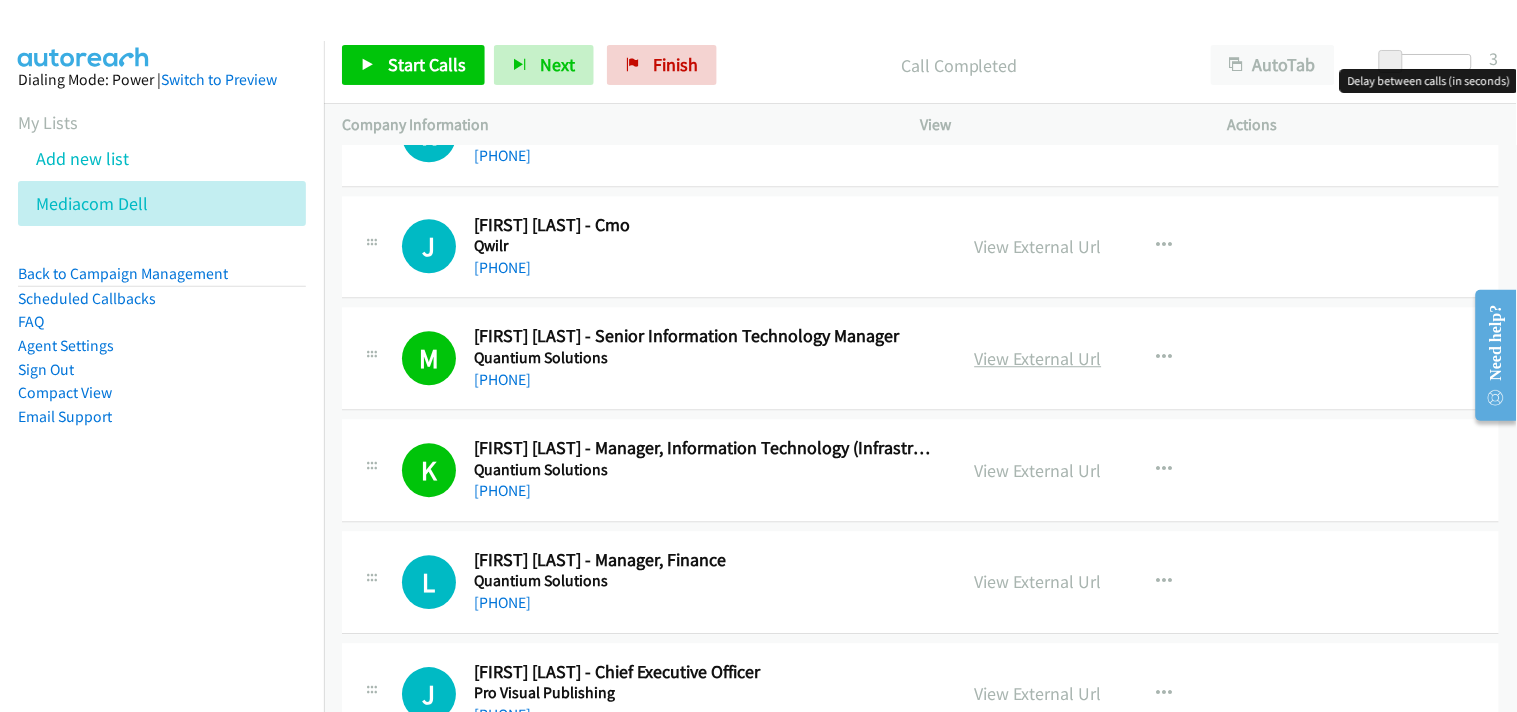 click on "View External Url" at bounding box center (1038, 358) 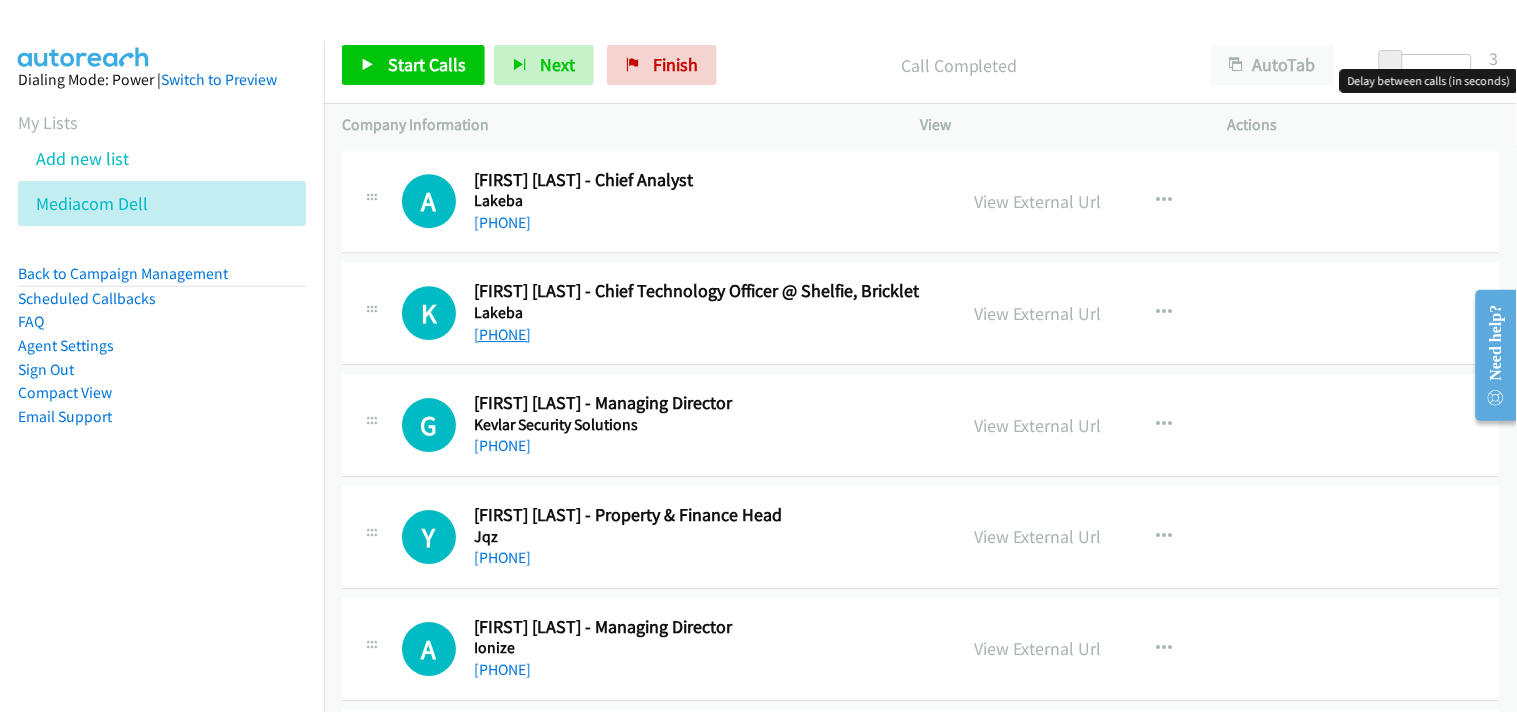 scroll, scrollTop: 11333, scrollLeft: 0, axis: vertical 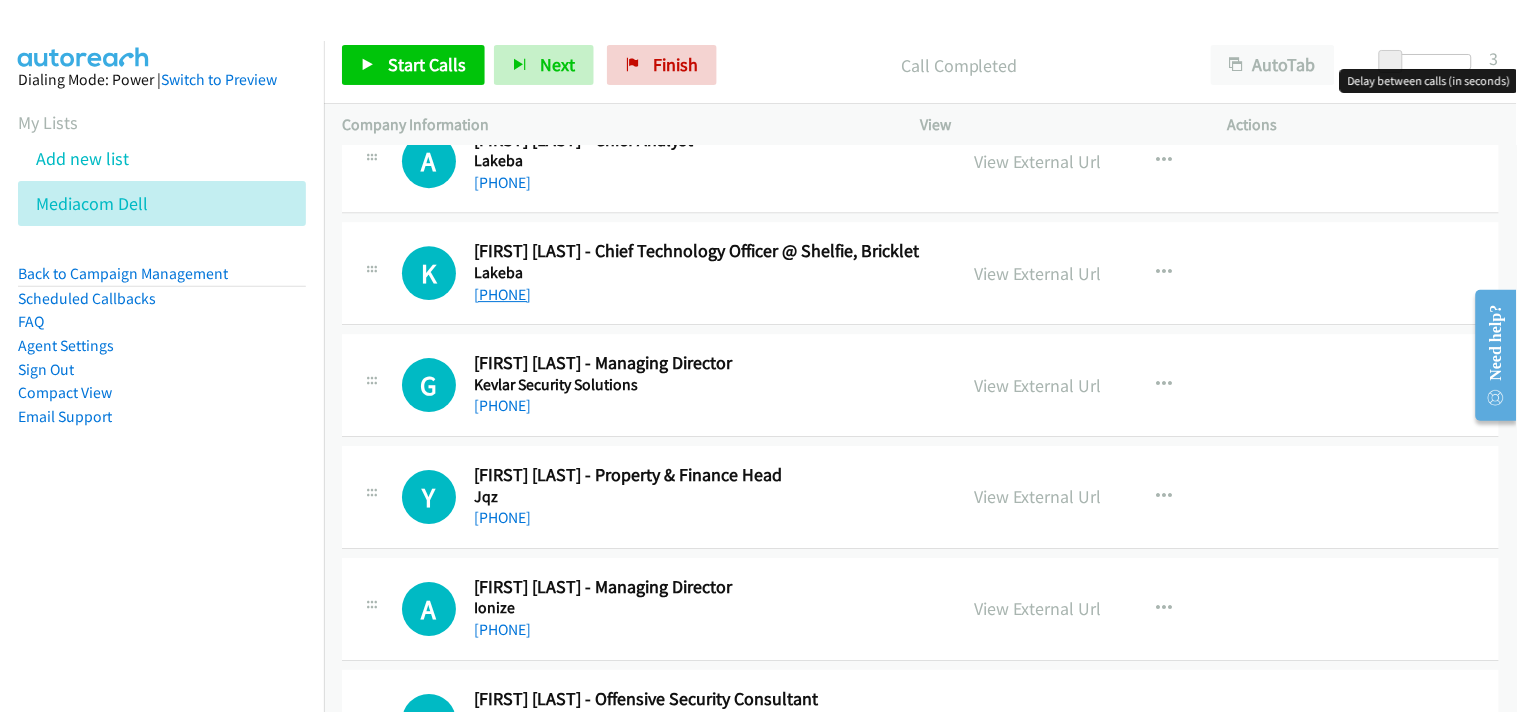 click on "[PHONE]" at bounding box center [502, 294] 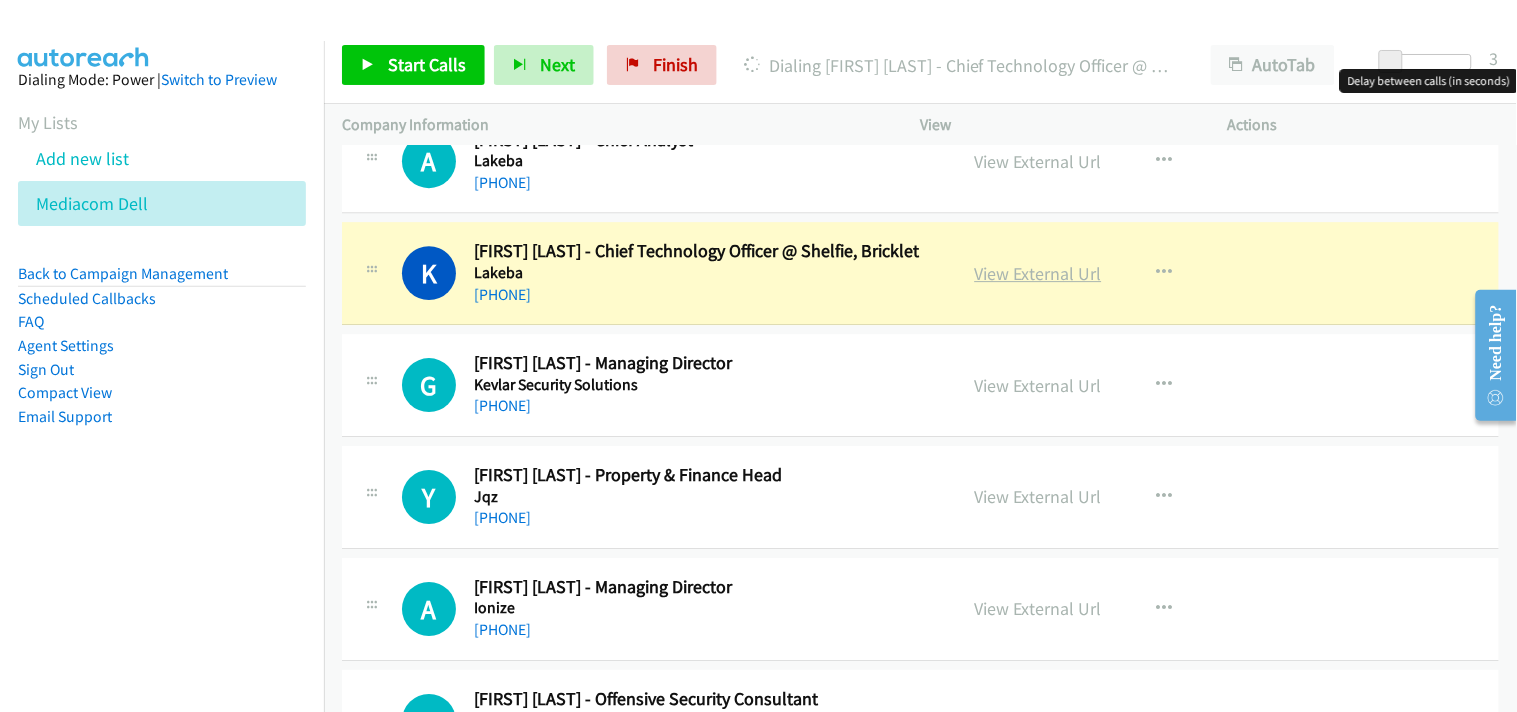 click on "View External Url" at bounding box center [1038, 273] 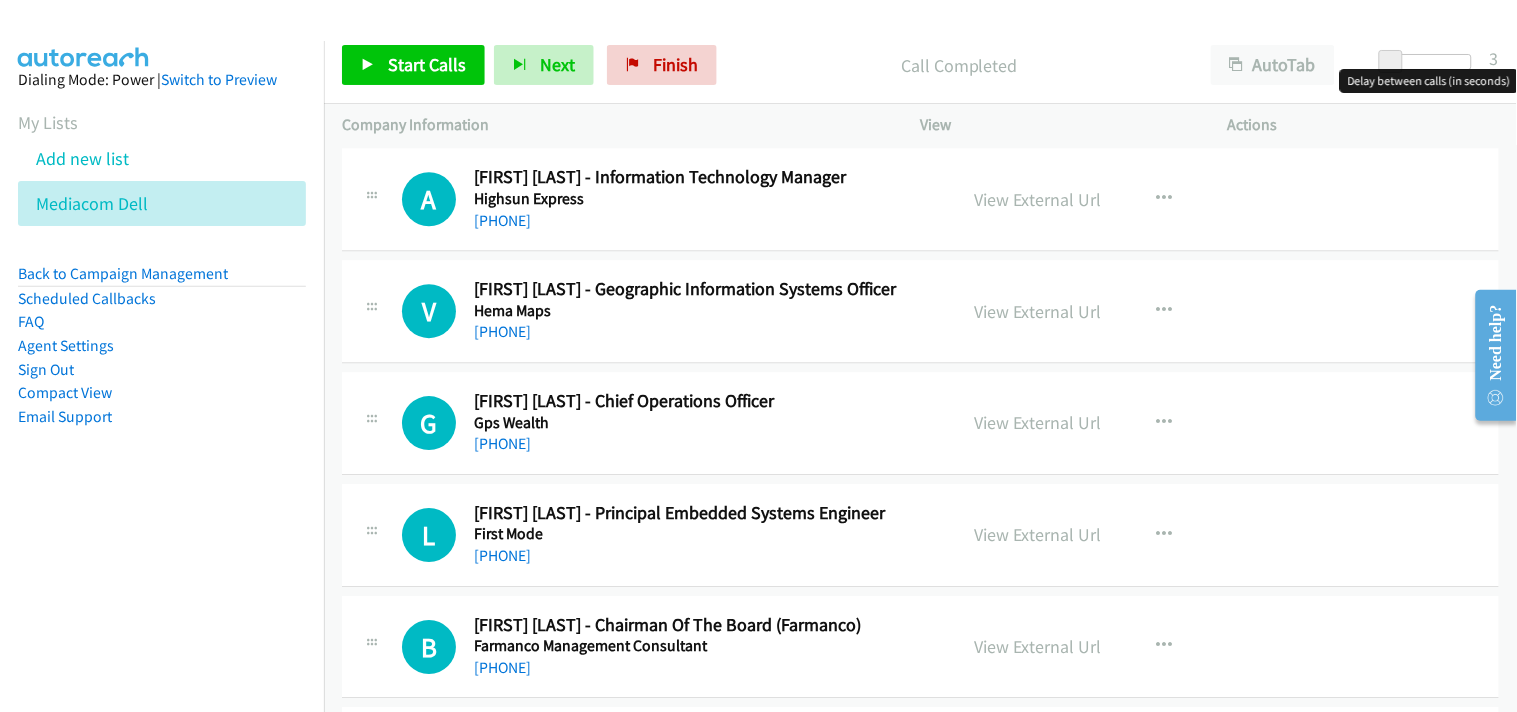 scroll, scrollTop: 13222, scrollLeft: 0, axis: vertical 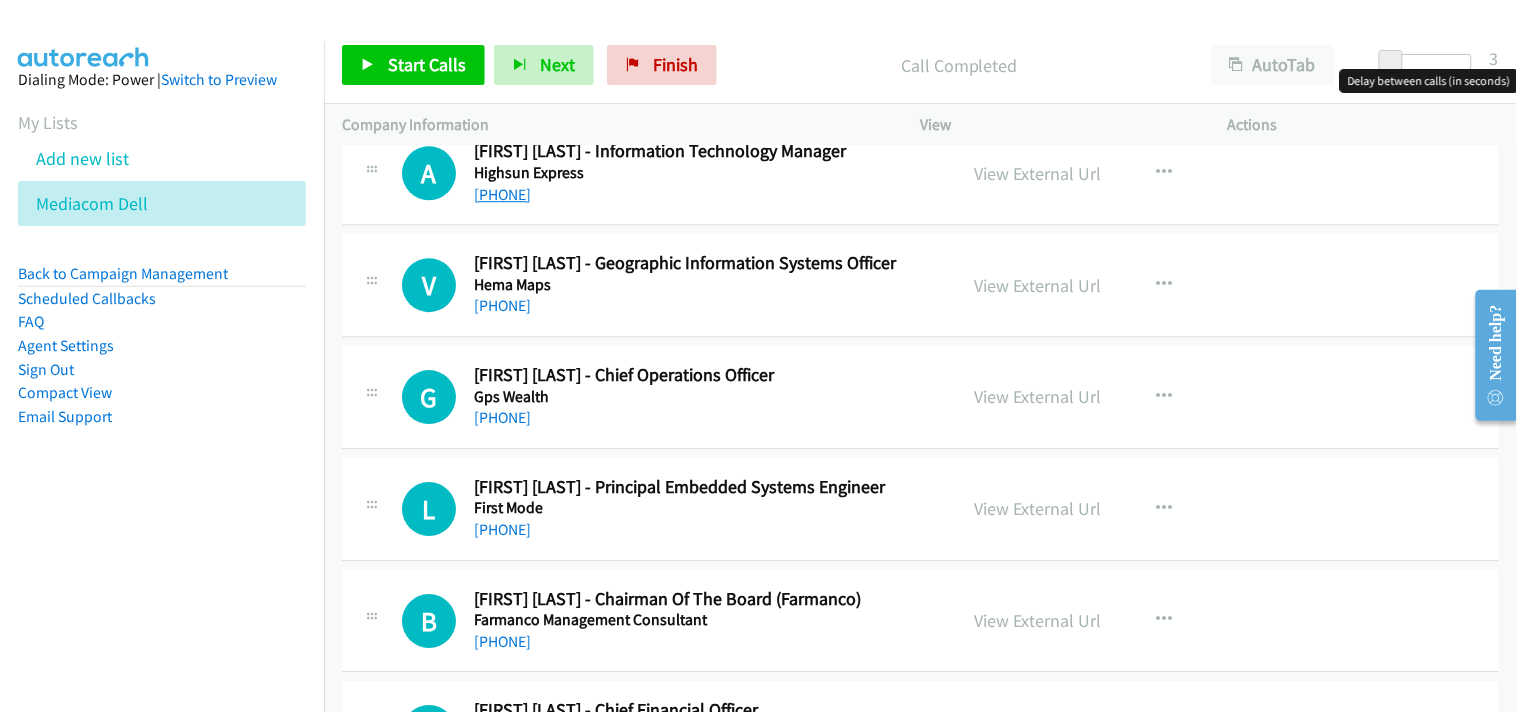 click on "[PHONE]" at bounding box center (502, 194) 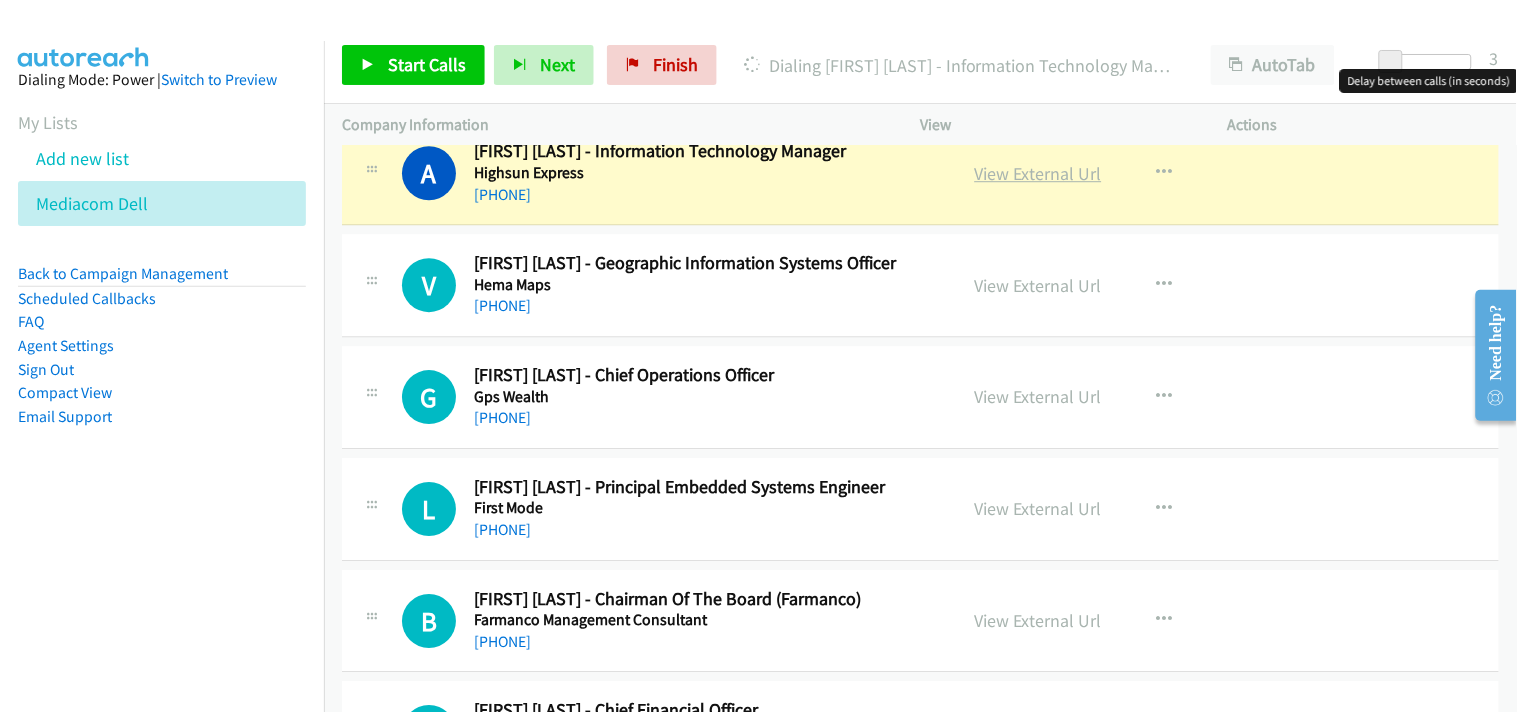 click on "View External Url" at bounding box center (1038, 173) 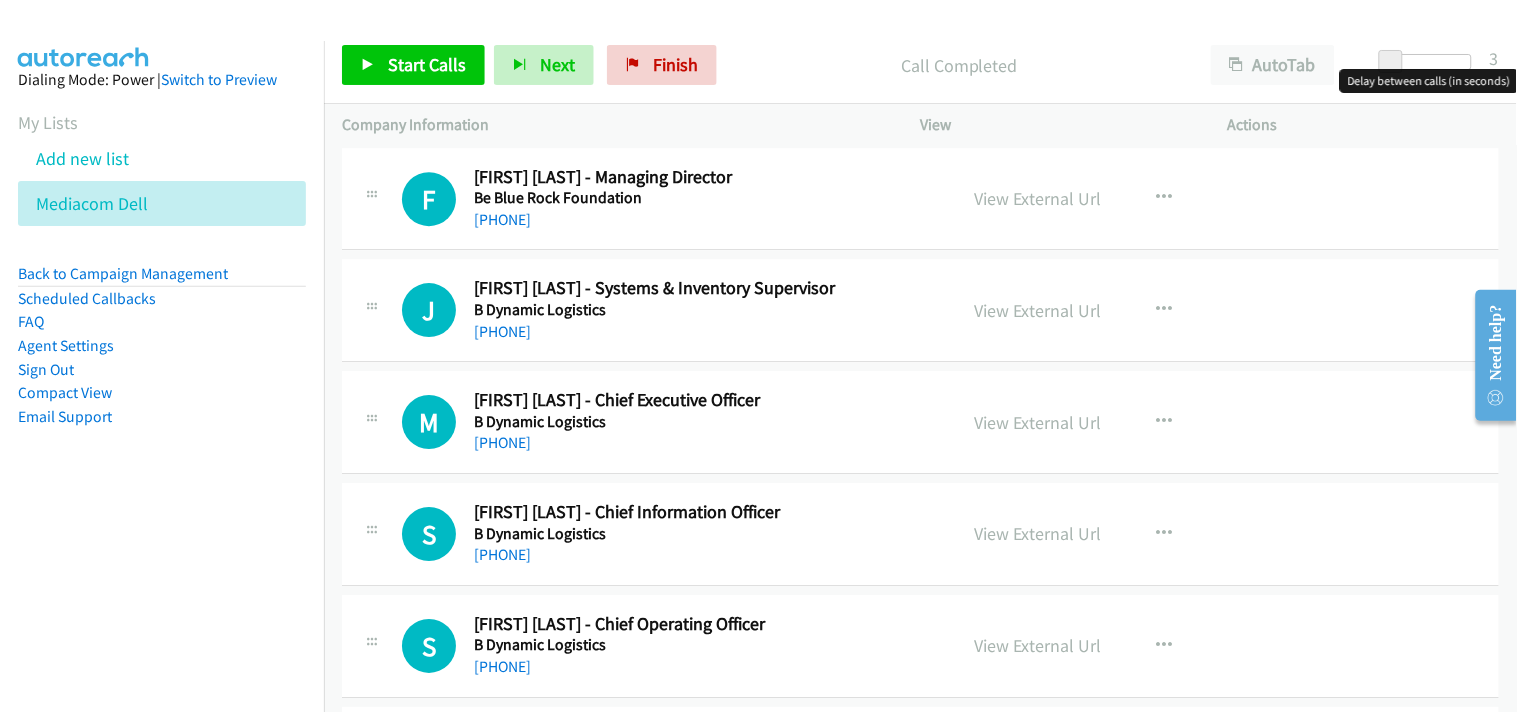 scroll, scrollTop: 17333, scrollLeft: 0, axis: vertical 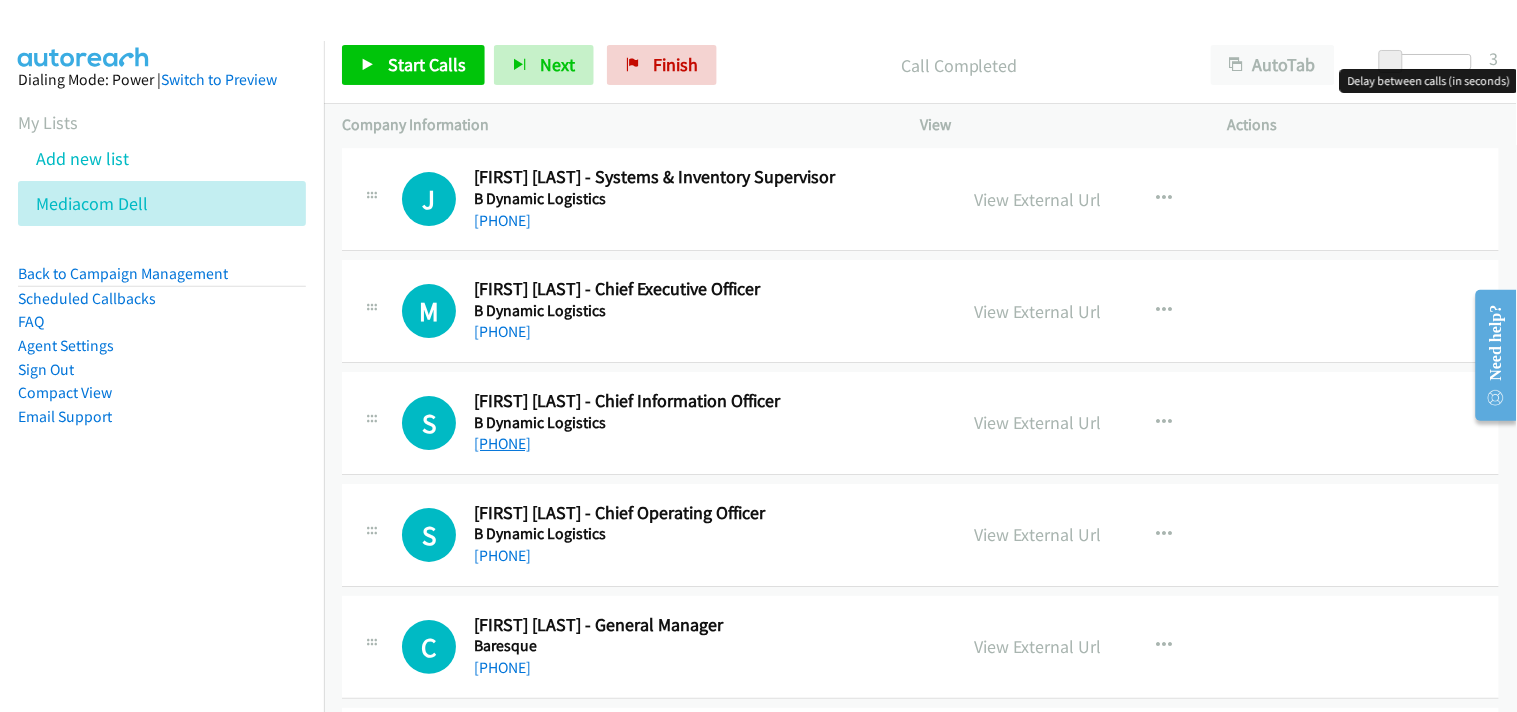 click on "[PHONE]" at bounding box center [502, 443] 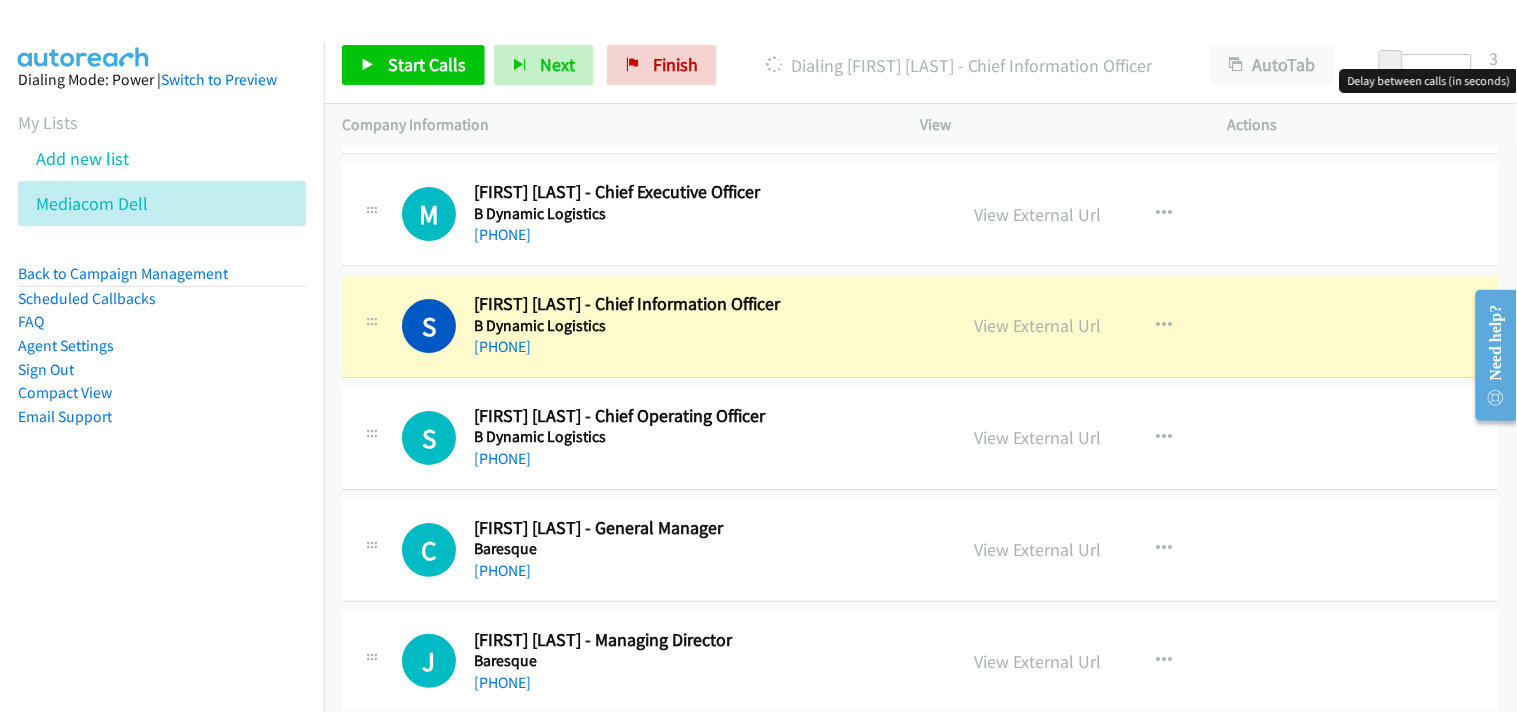 scroll, scrollTop: 17555, scrollLeft: 0, axis: vertical 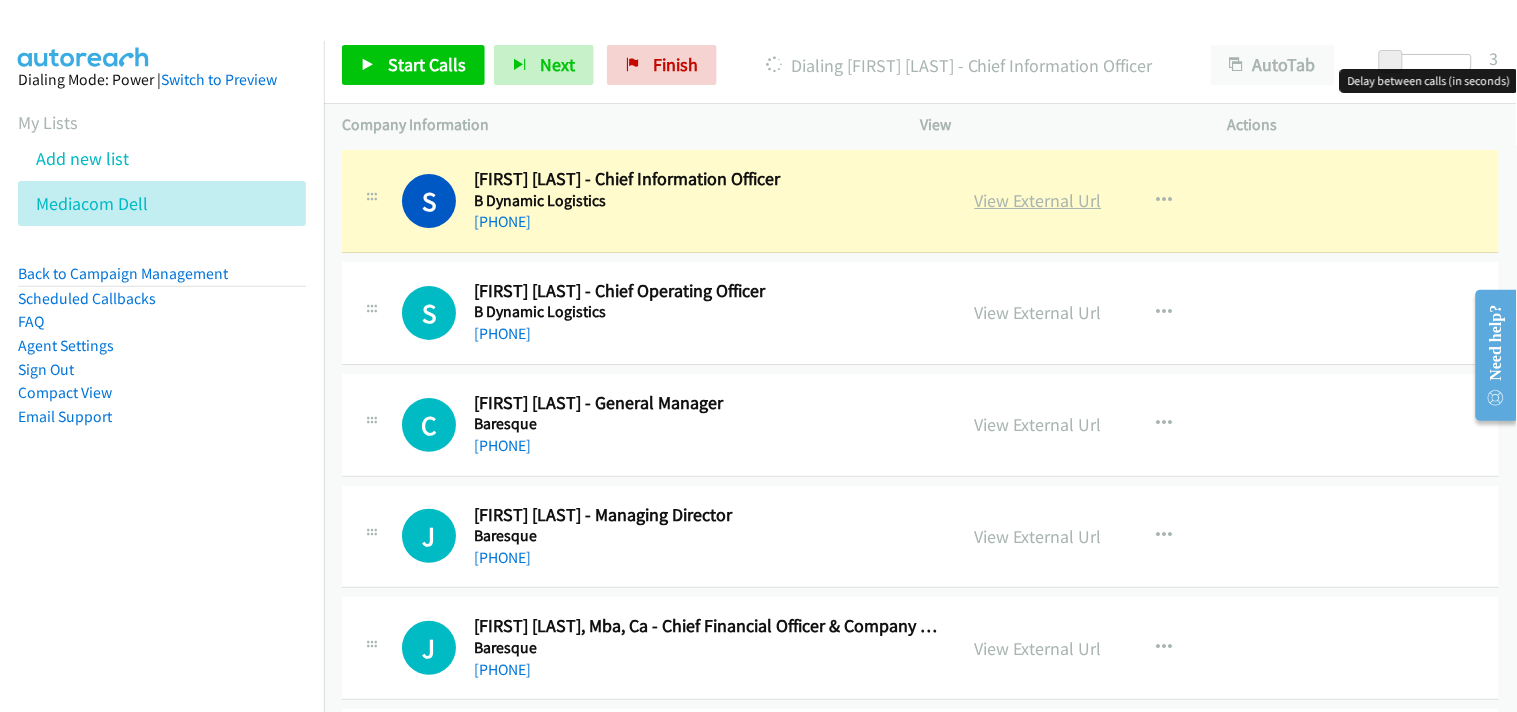click on "View External Url" at bounding box center (1038, 200) 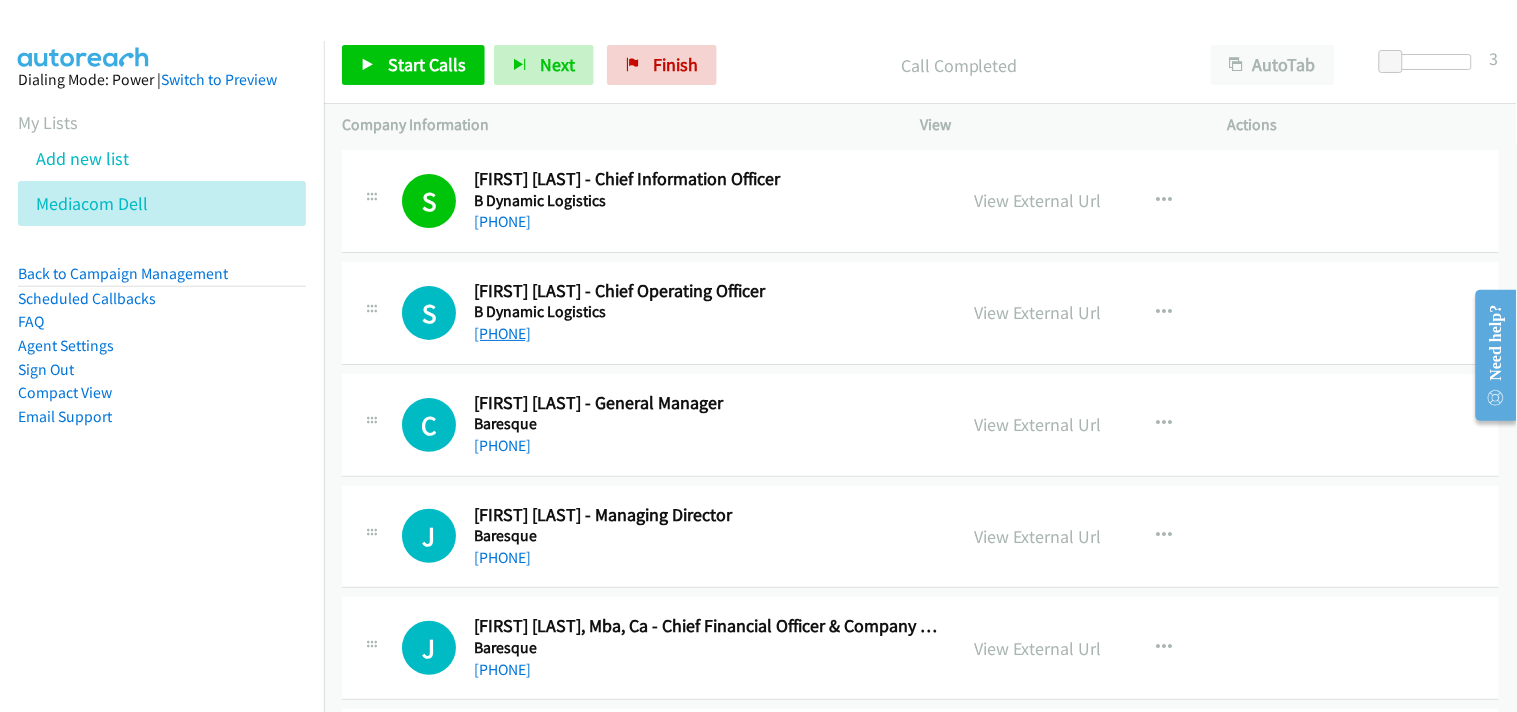 click on "[PHONE]" at bounding box center [502, 333] 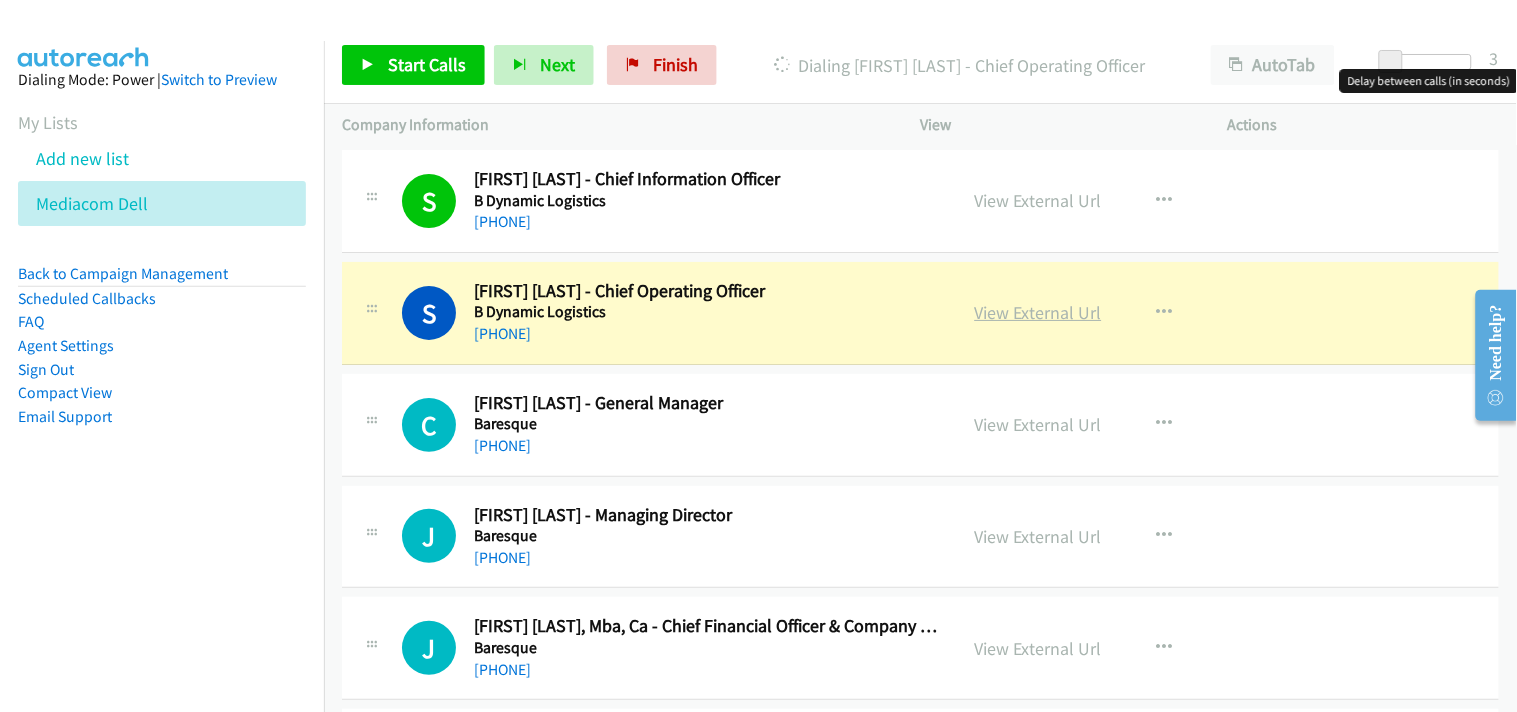 click on "View External Url" at bounding box center (1038, 312) 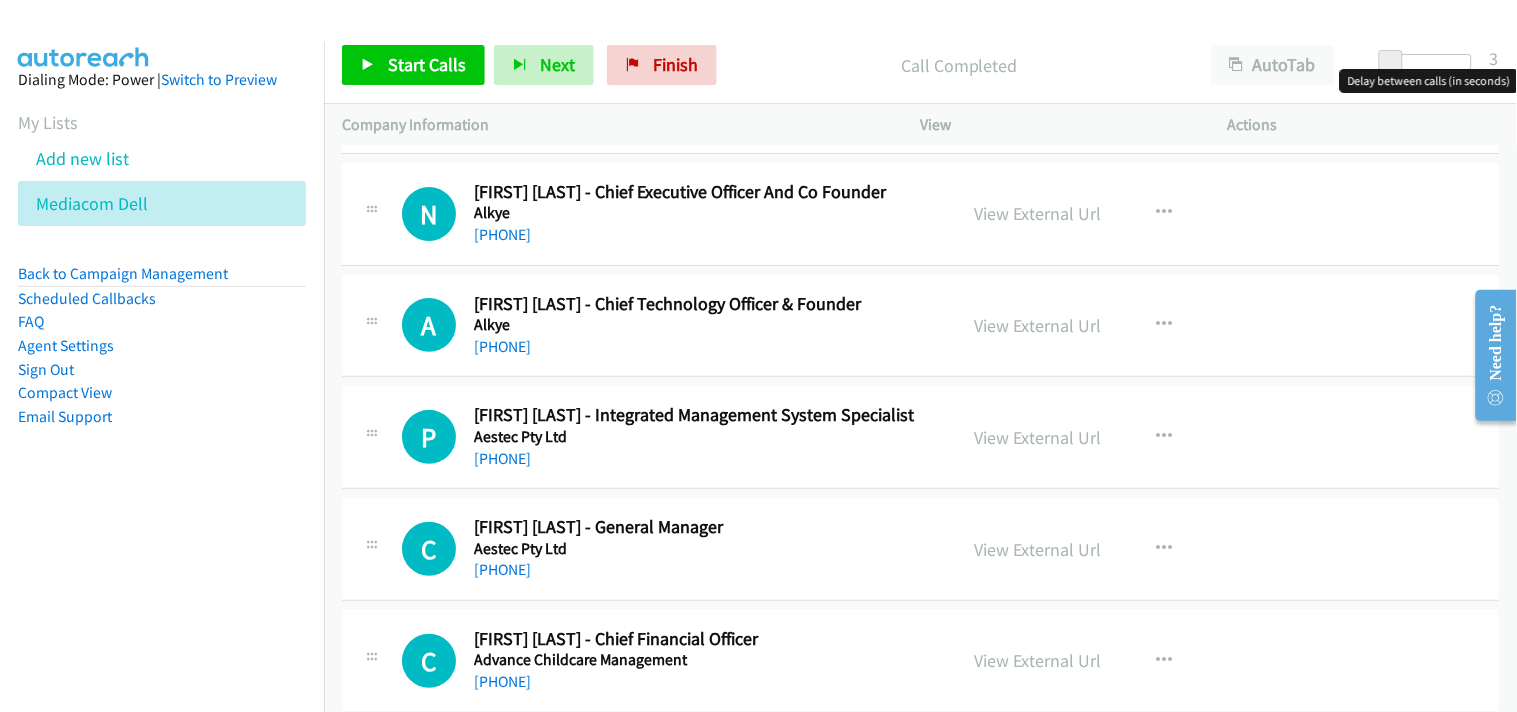 scroll, scrollTop: 19666, scrollLeft: 0, axis: vertical 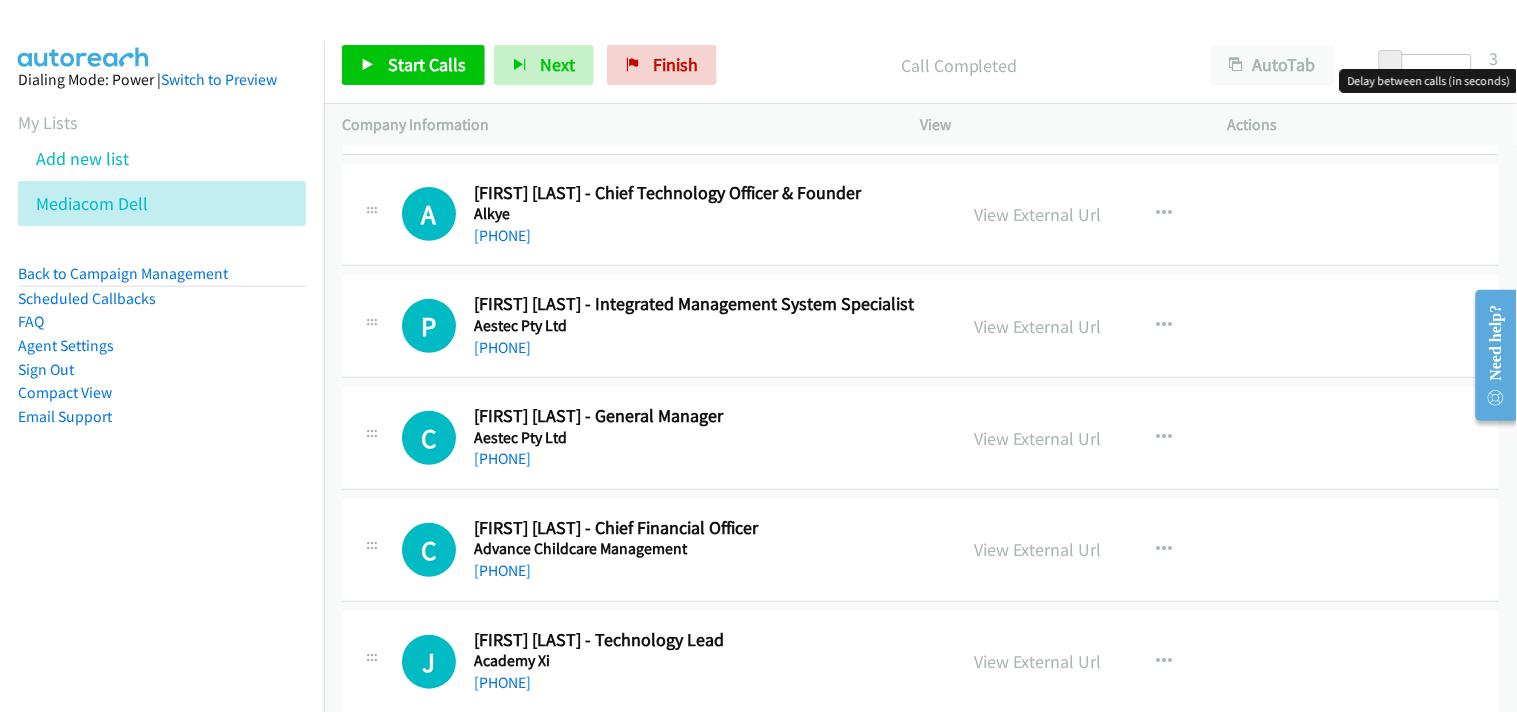 click on "[PHONE]" at bounding box center [706, 236] 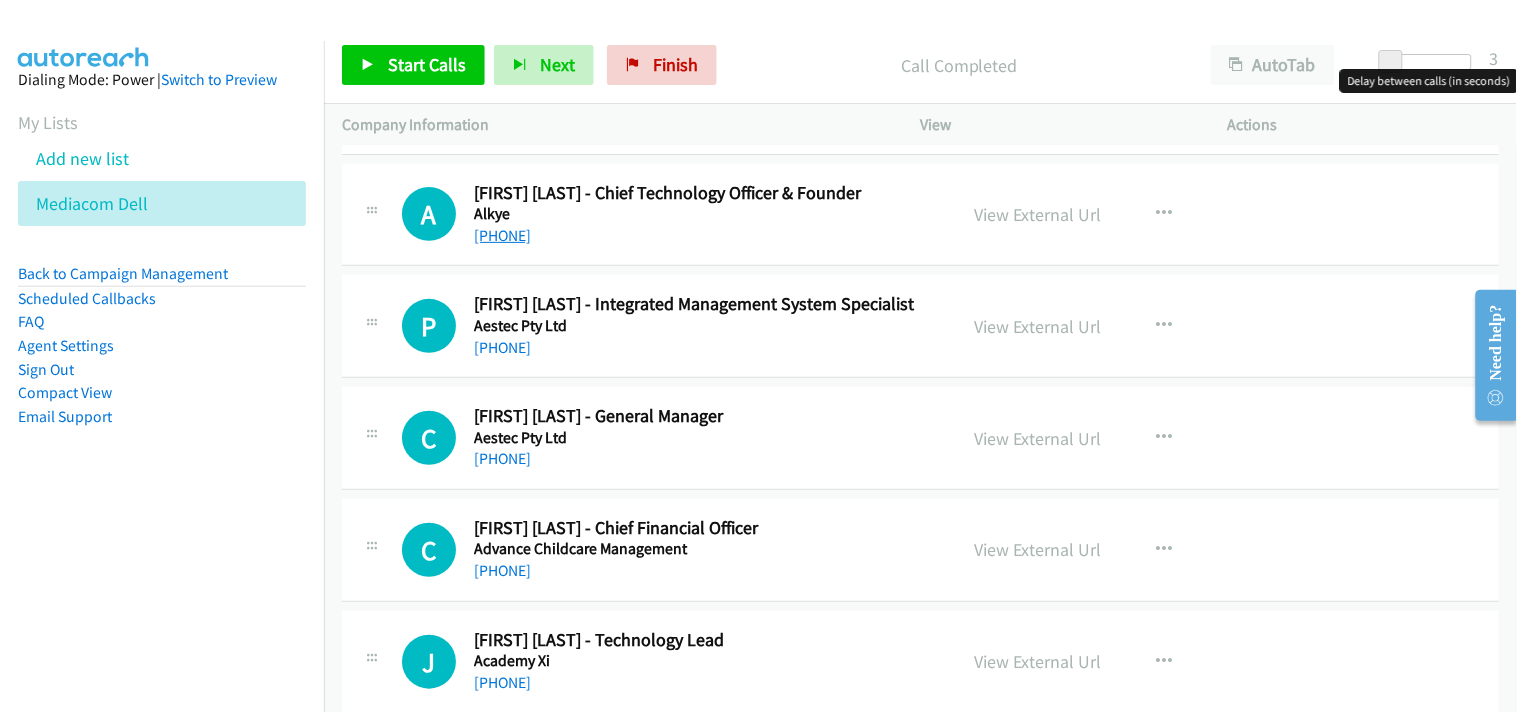 click on "[PHONE]" at bounding box center [502, 235] 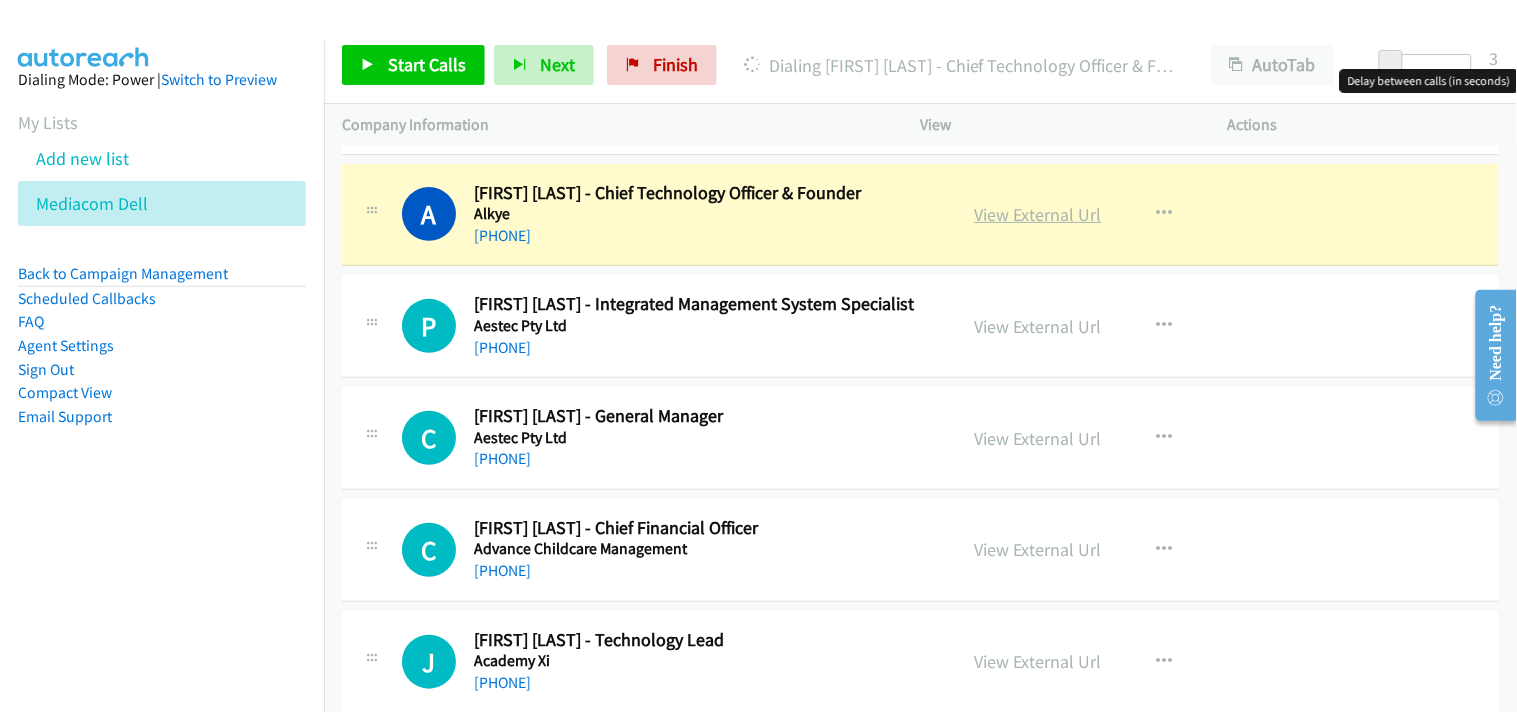 click on "View External Url" at bounding box center (1038, 214) 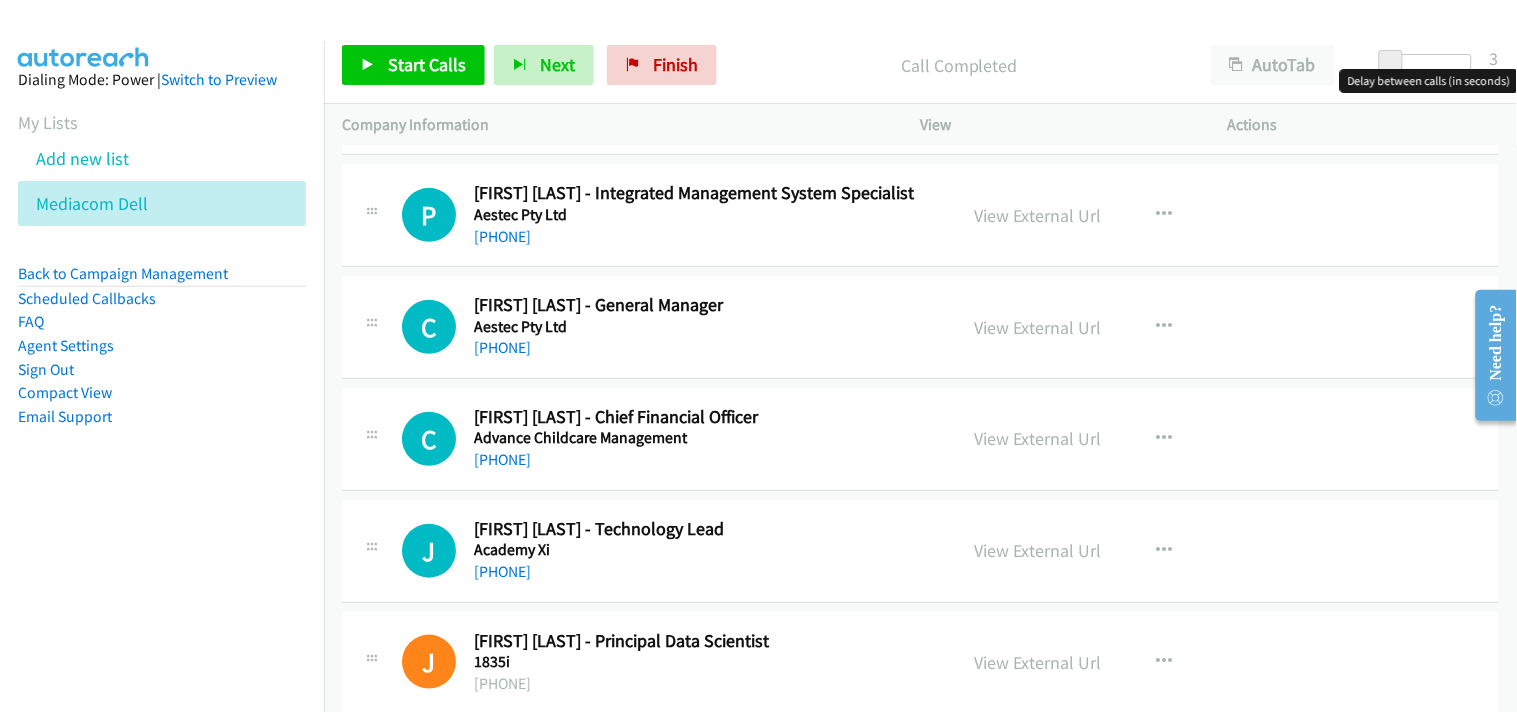 scroll, scrollTop: 19817, scrollLeft: 0, axis: vertical 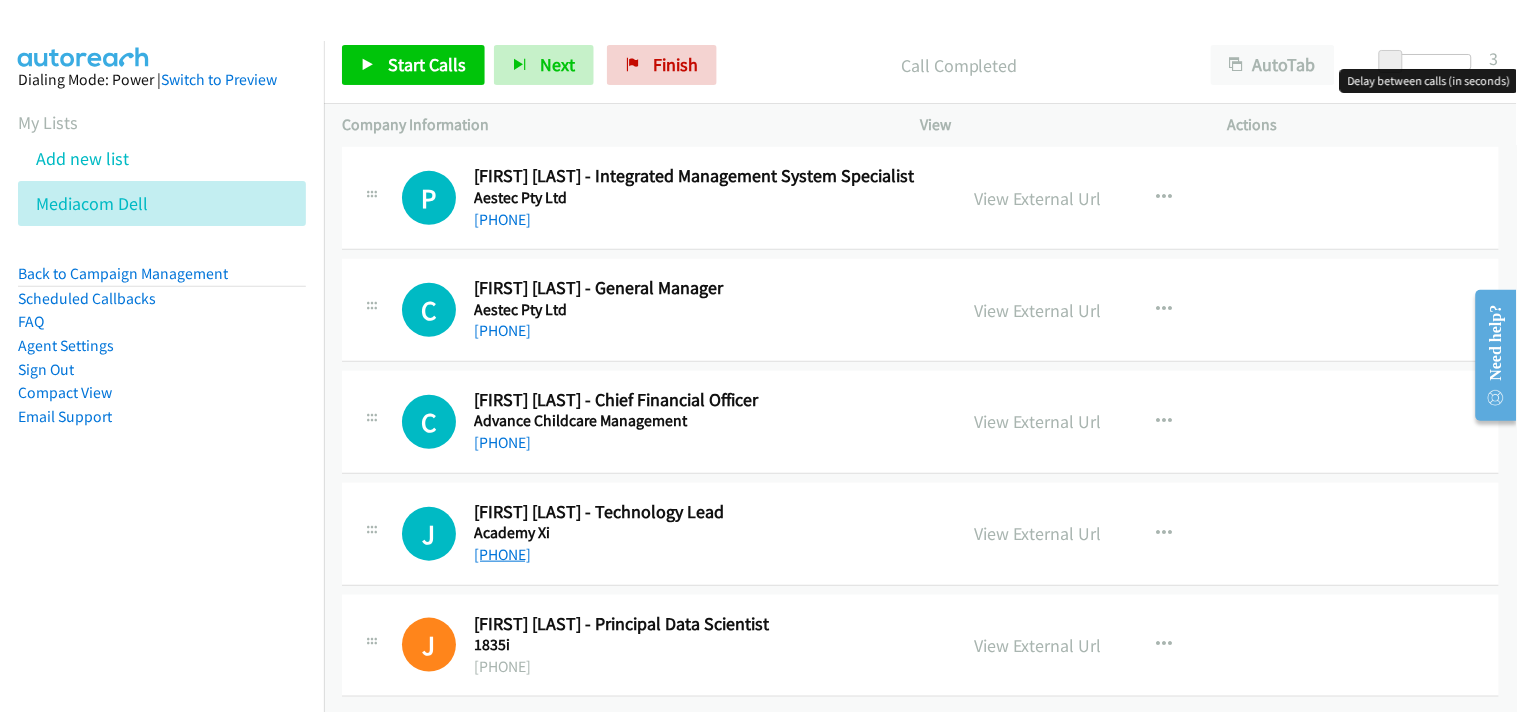 click on "[PHONE]" at bounding box center [502, 554] 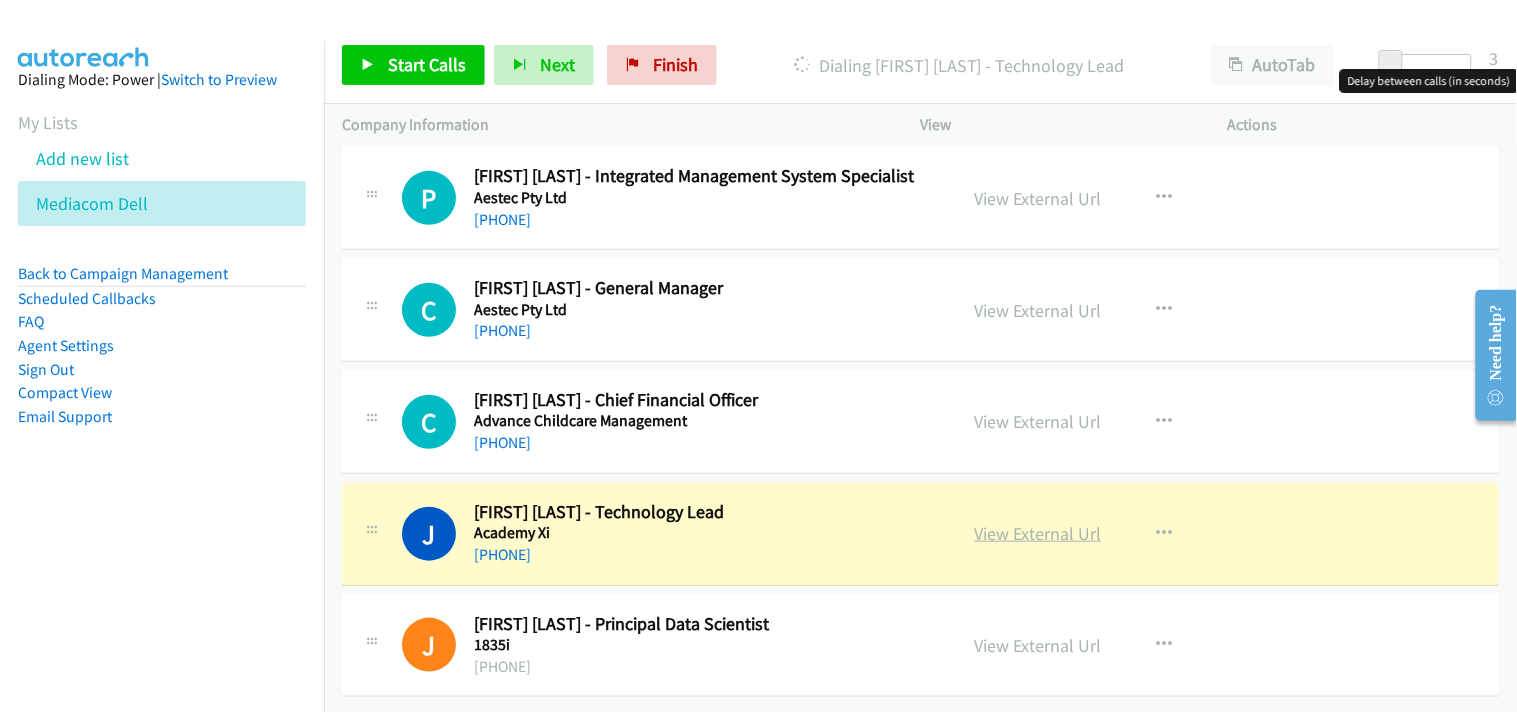 click on "View External Url" at bounding box center [1038, 533] 